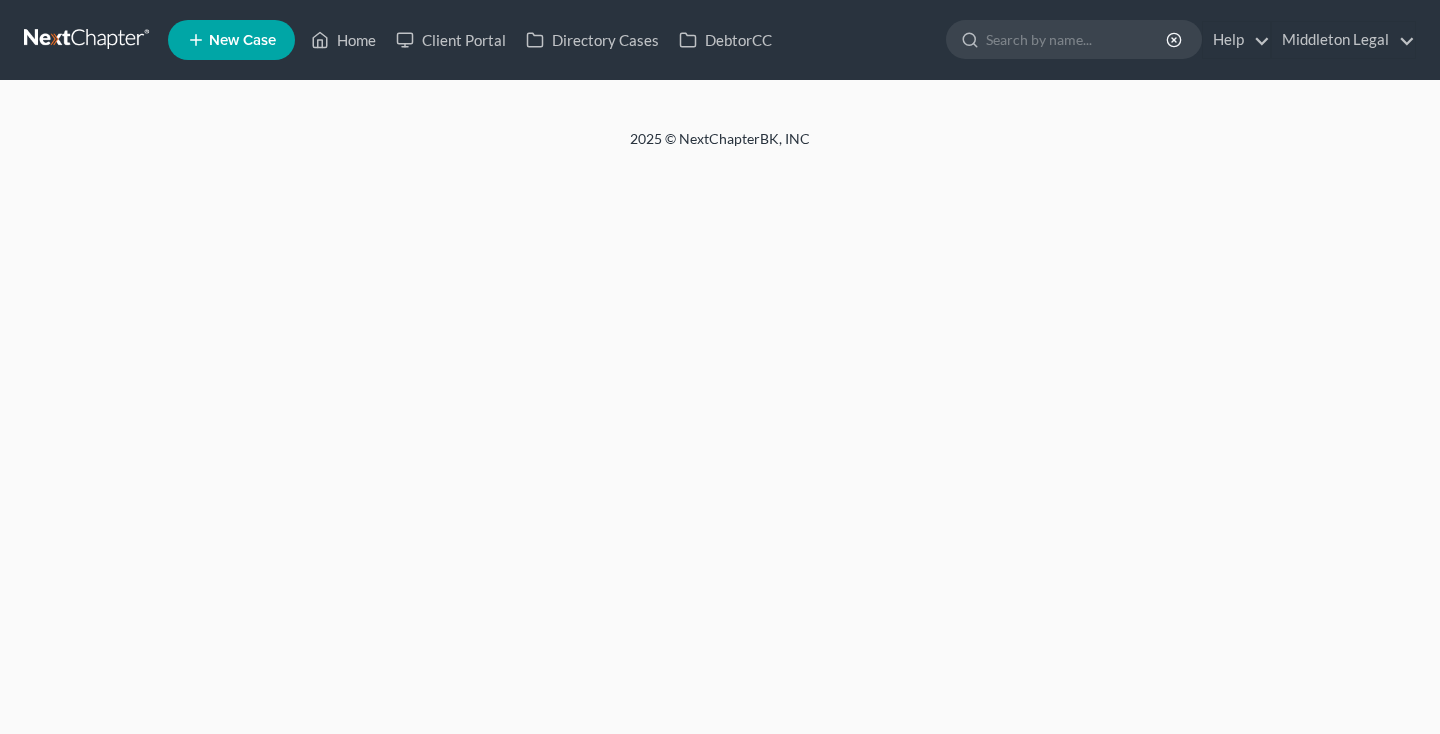 scroll, scrollTop: 0, scrollLeft: 0, axis: both 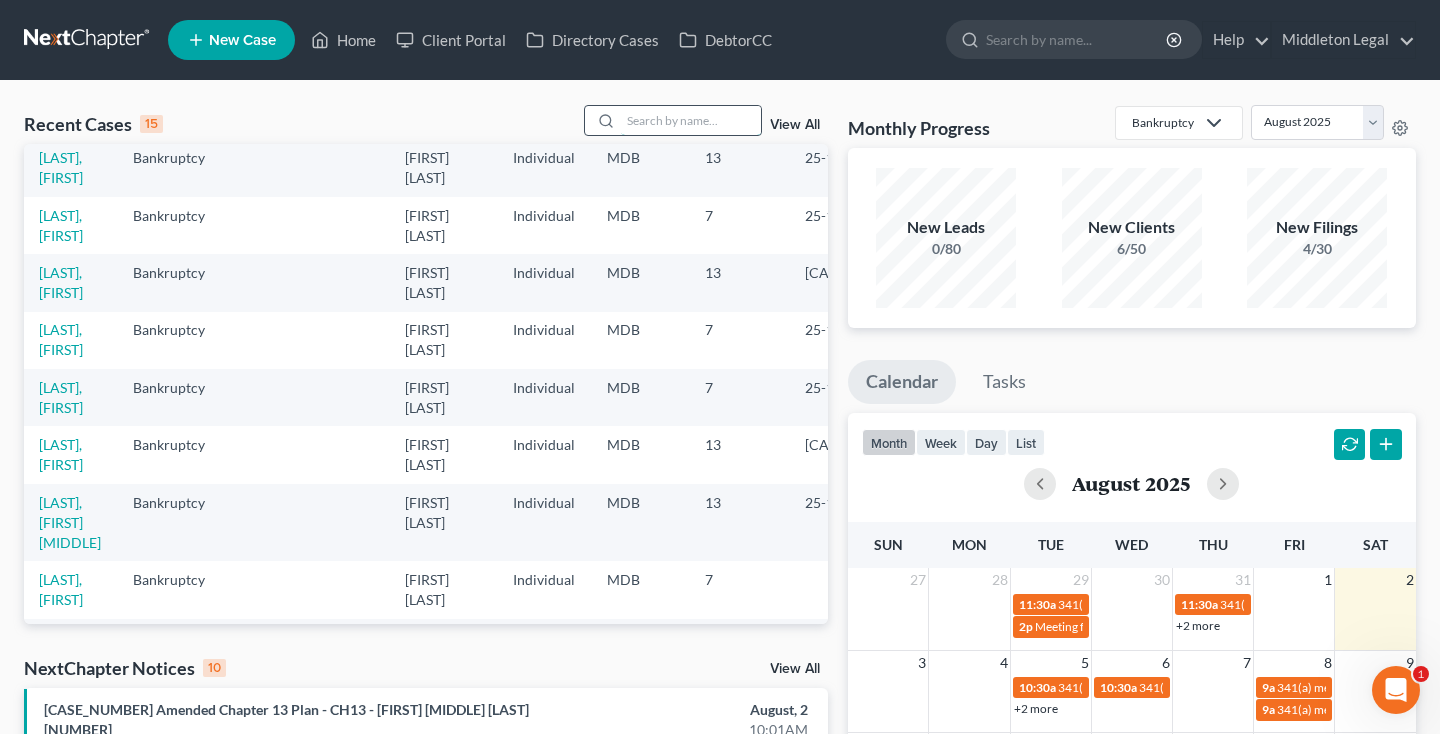 click at bounding box center (691, 120) 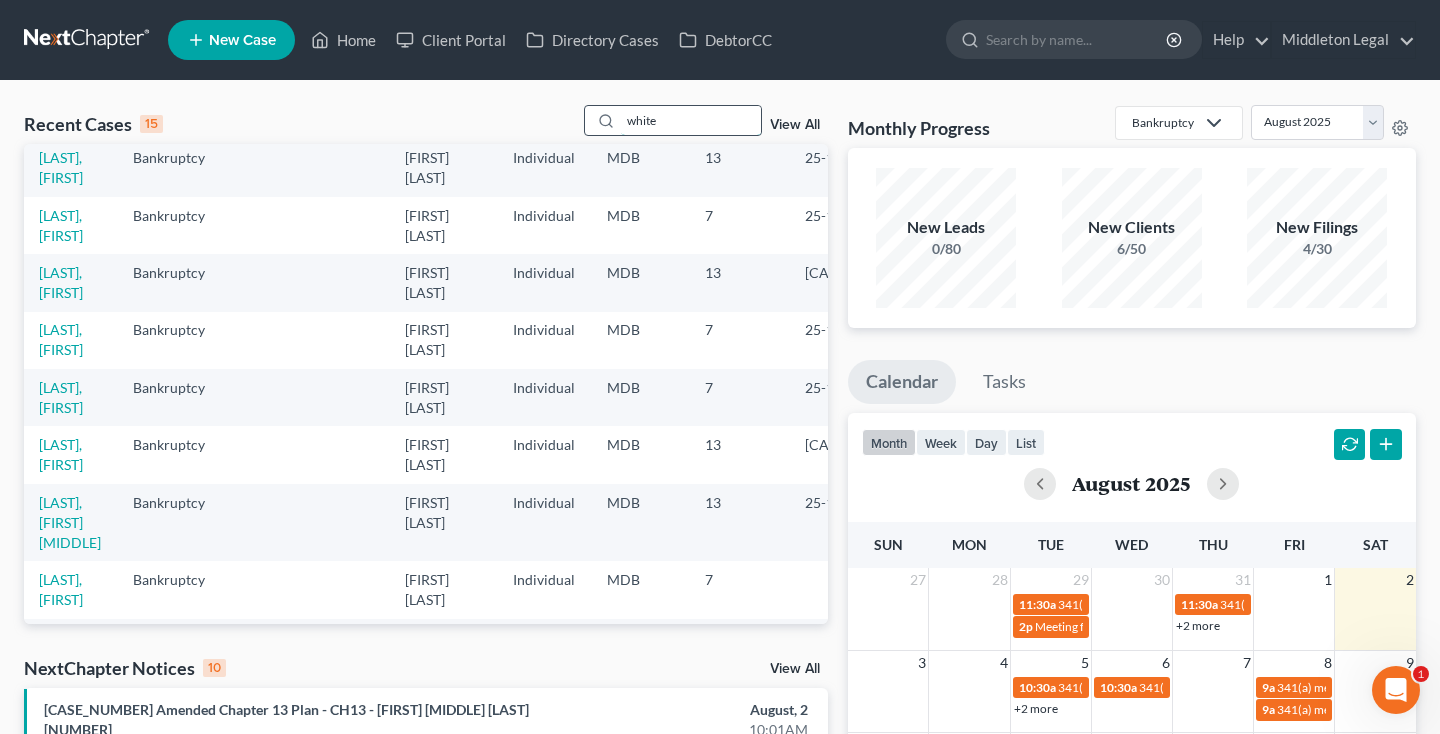 scroll, scrollTop: 0, scrollLeft: 1, axis: horizontal 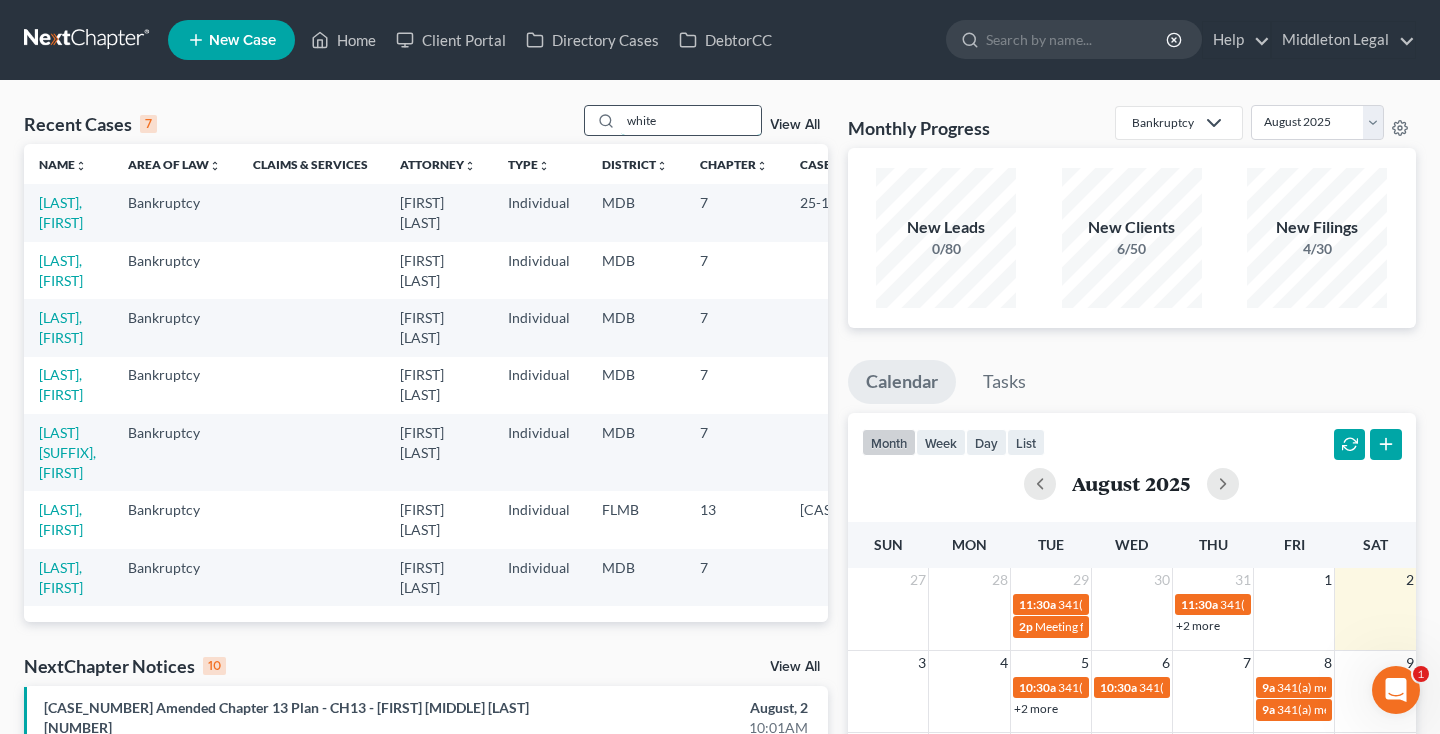 type on "white" 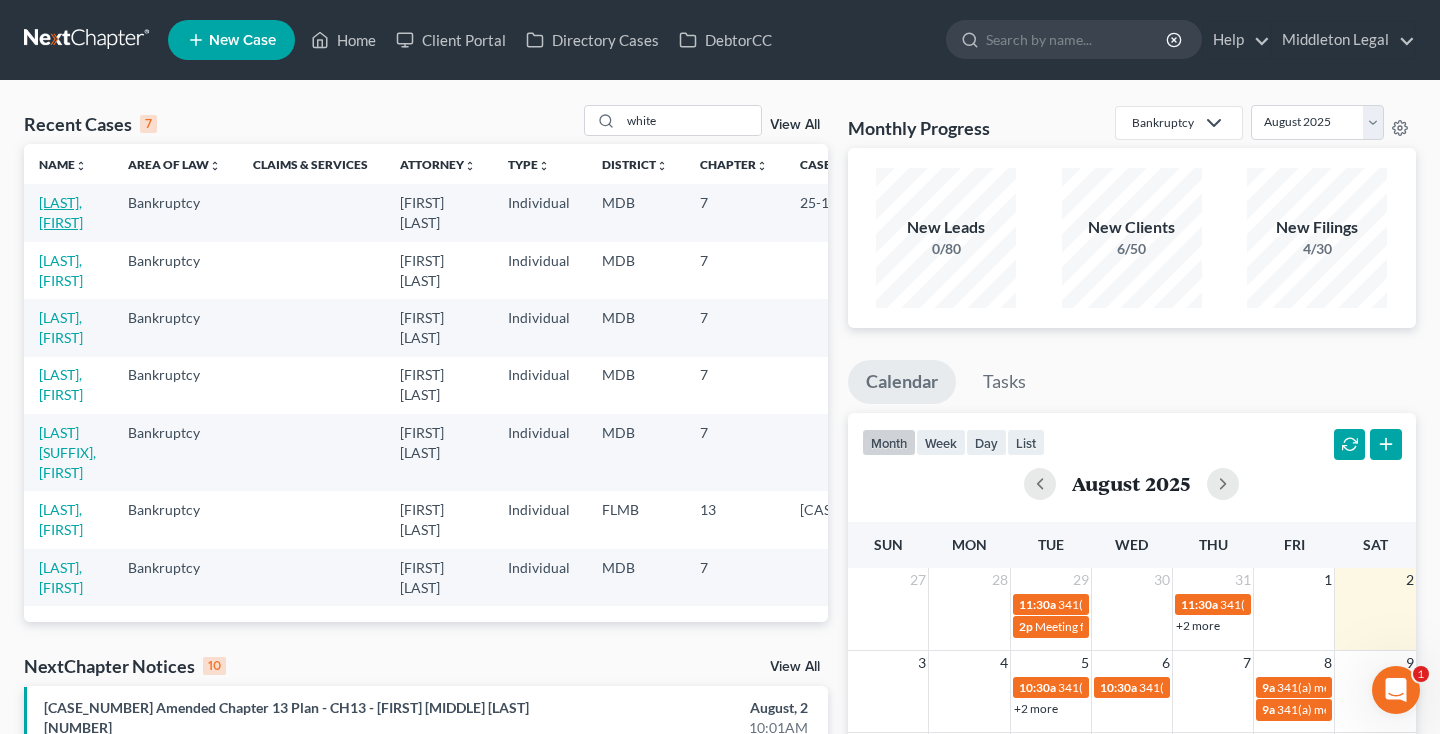 click on "[LAST], [FIRST]" at bounding box center (61, 212) 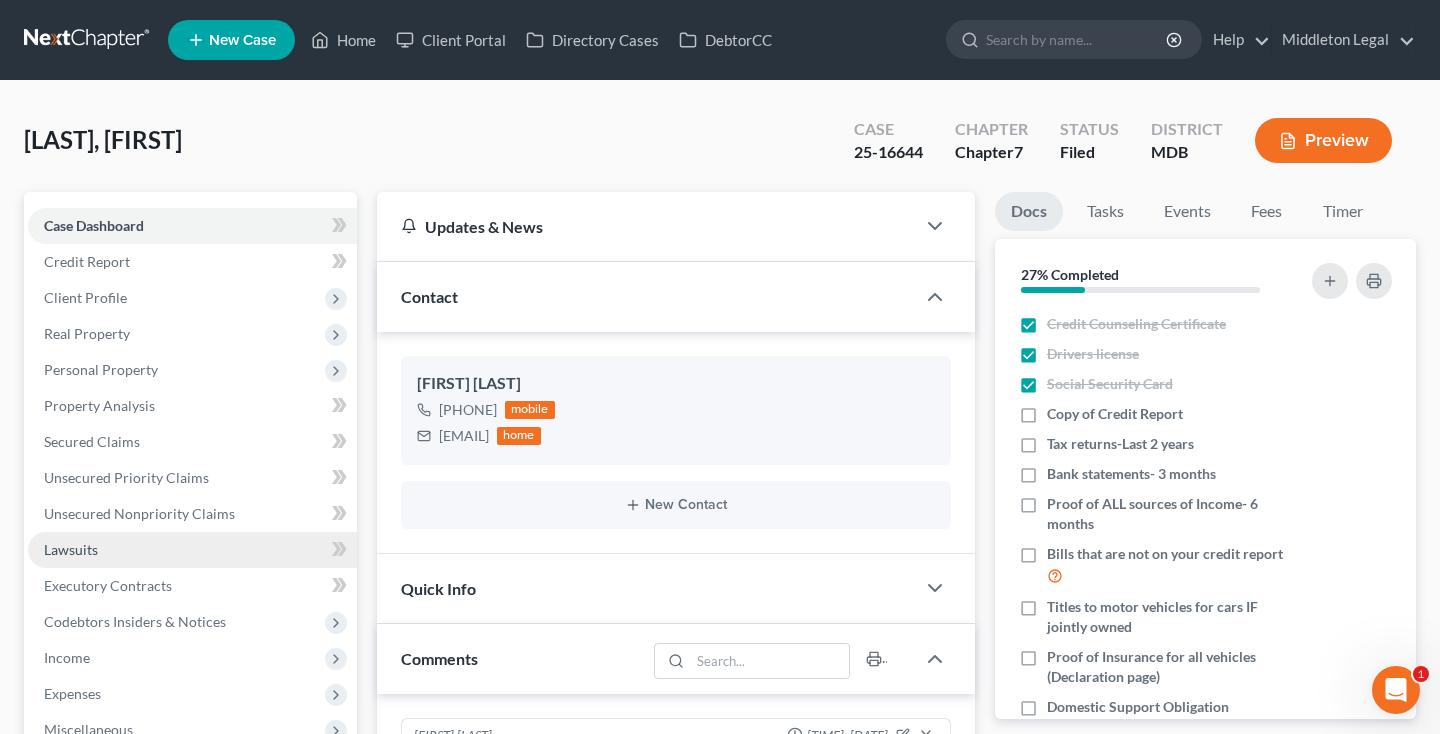 click on "Lawsuits" at bounding box center (71, 549) 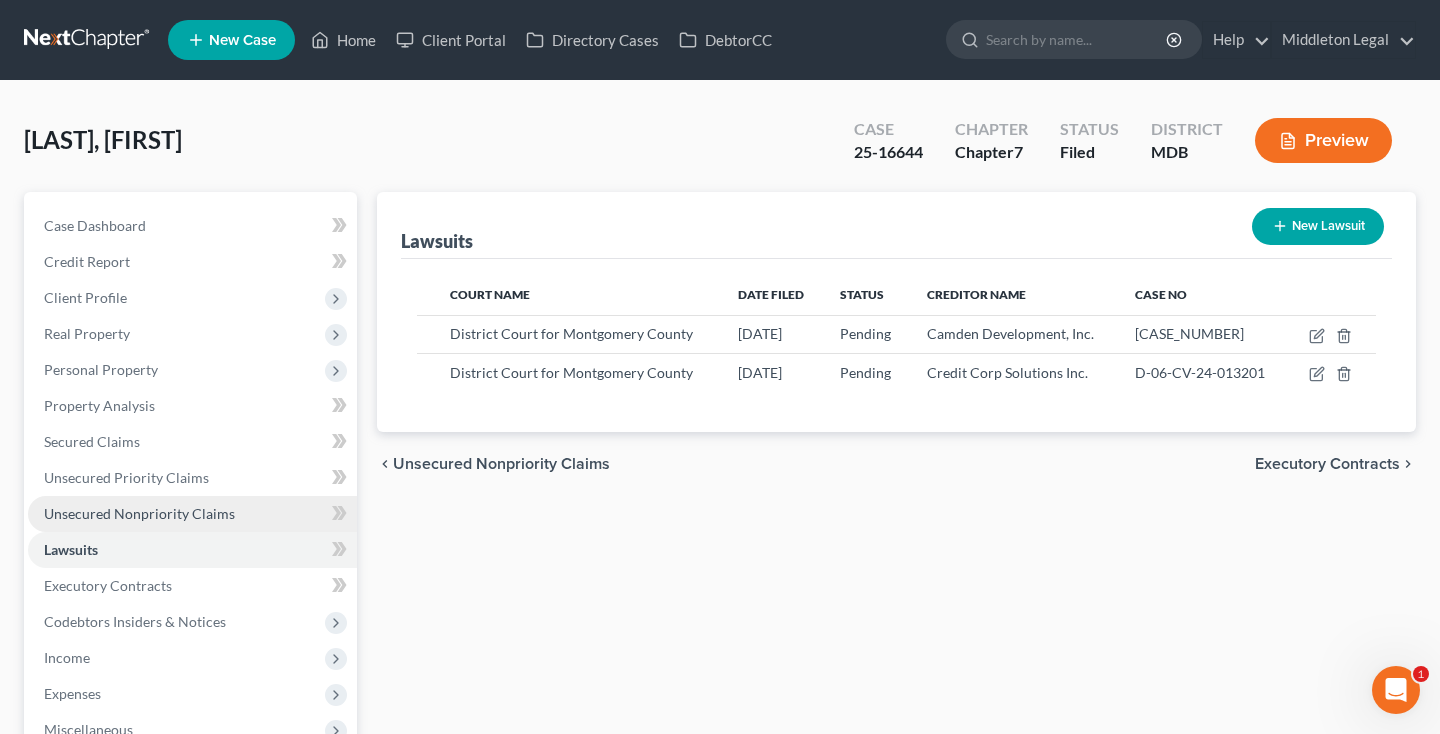 click on "Unsecured Nonpriority Claims" at bounding box center [139, 513] 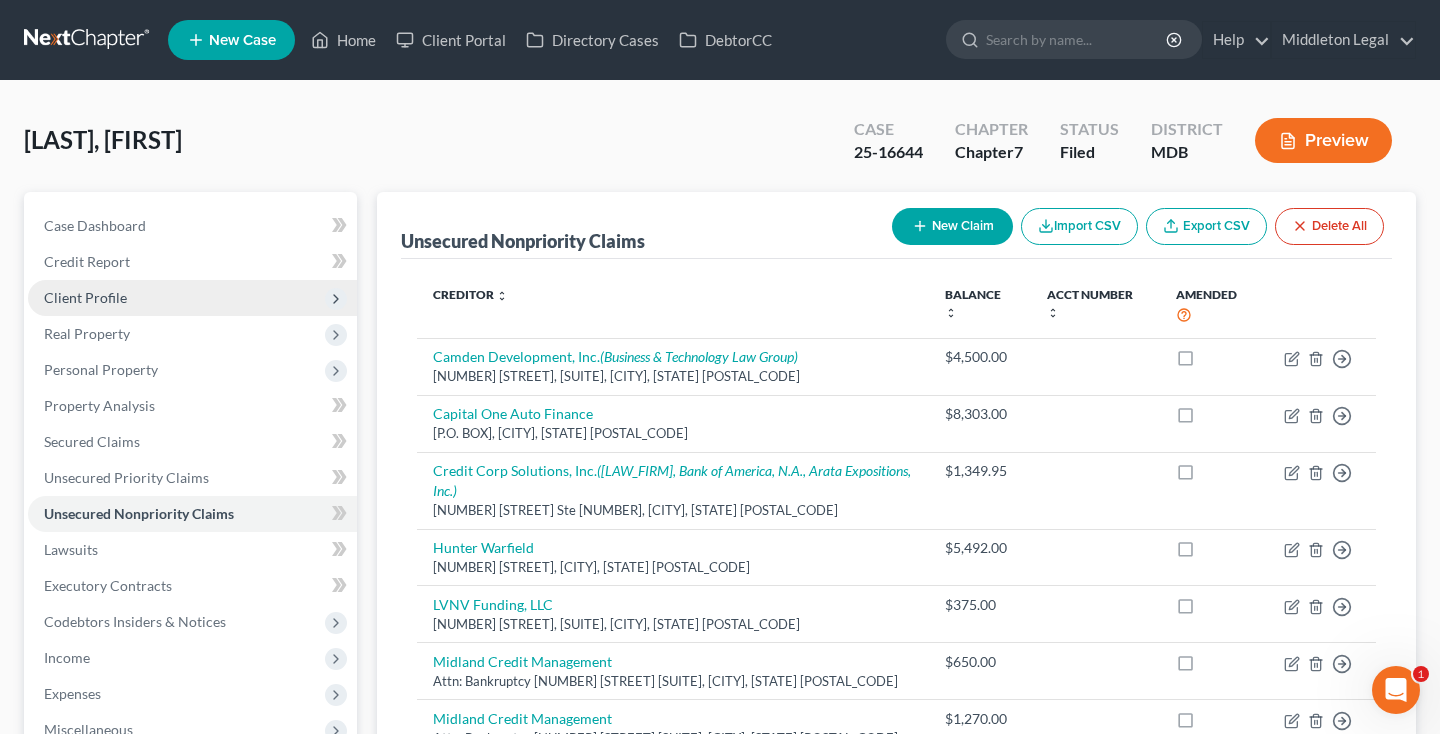 click on "Client Profile" at bounding box center (192, 298) 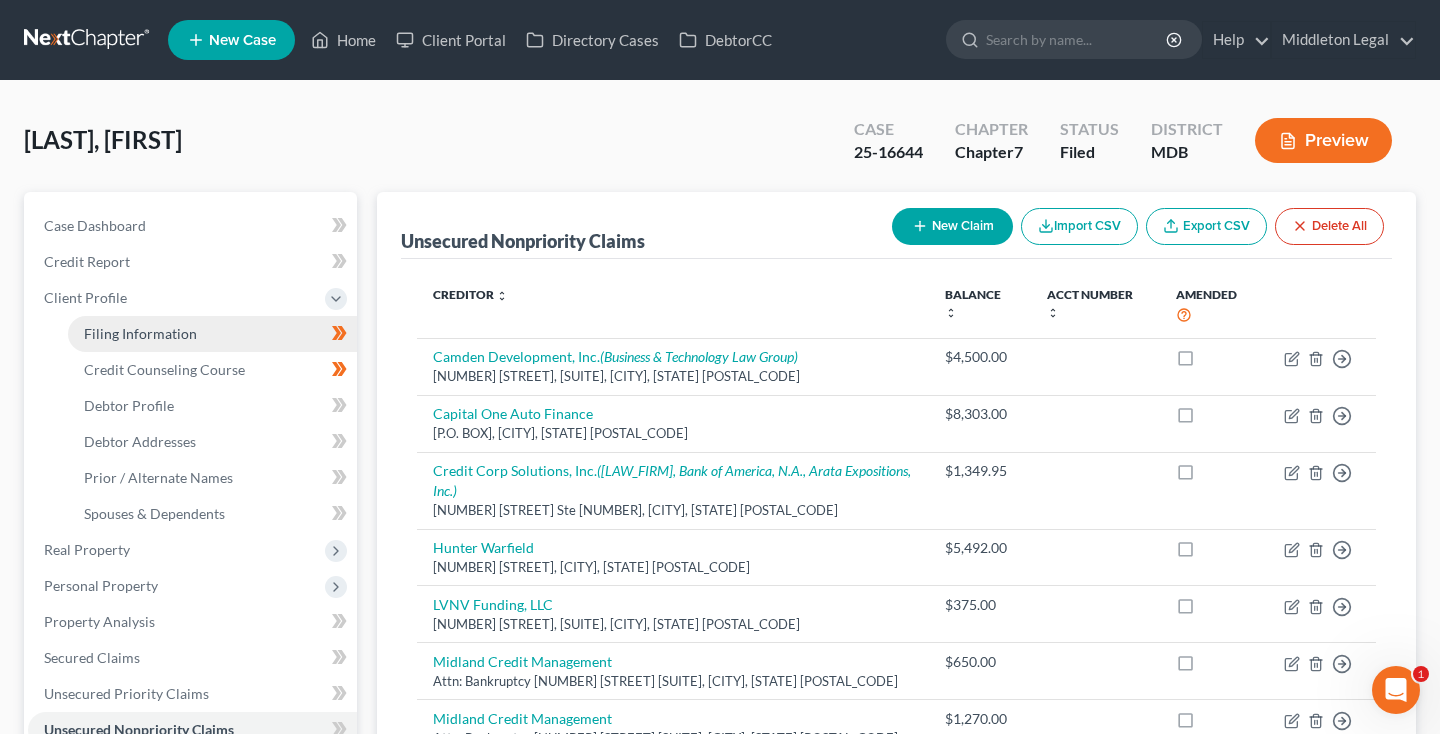 click on "Filing Information" at bounding box center [140, 333] 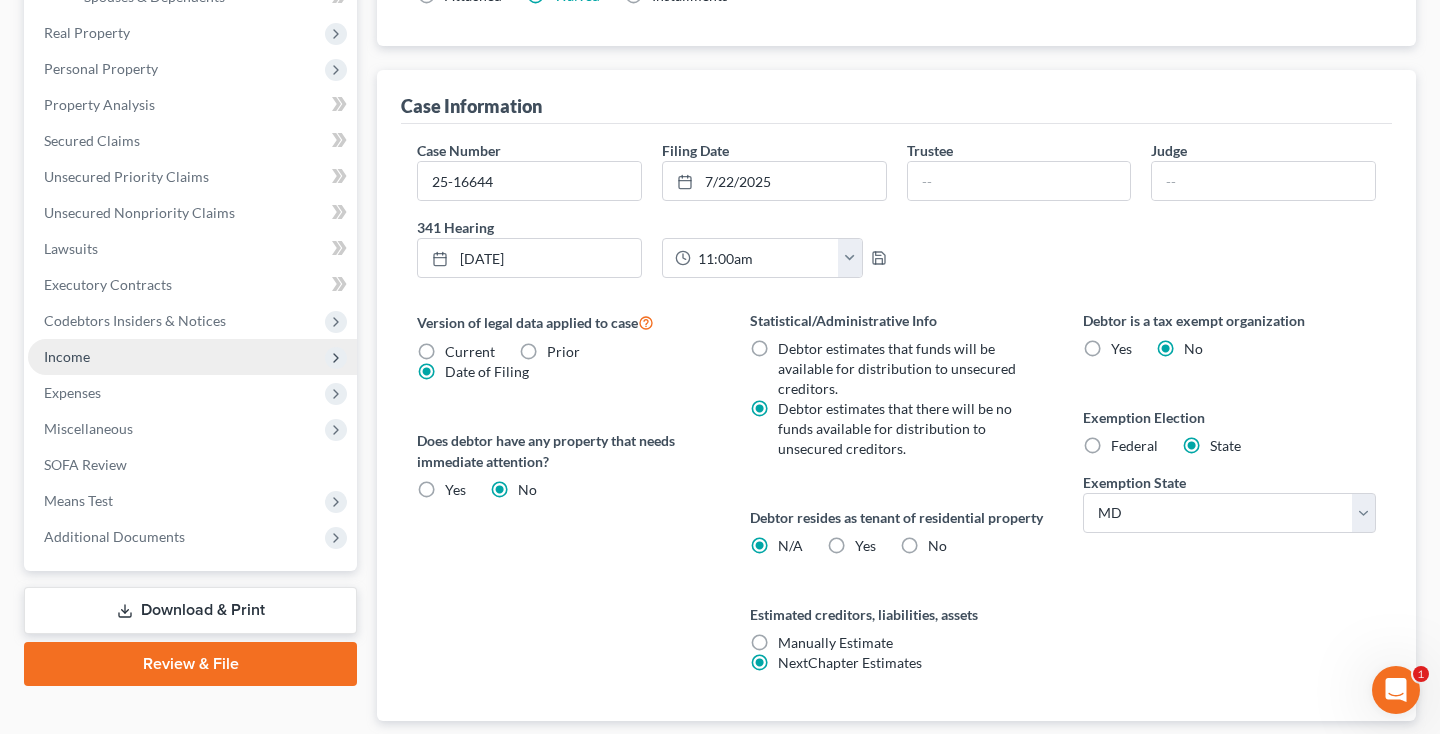 scroll, scrollTop: 506, scrollLeft: 0, axis: vertical 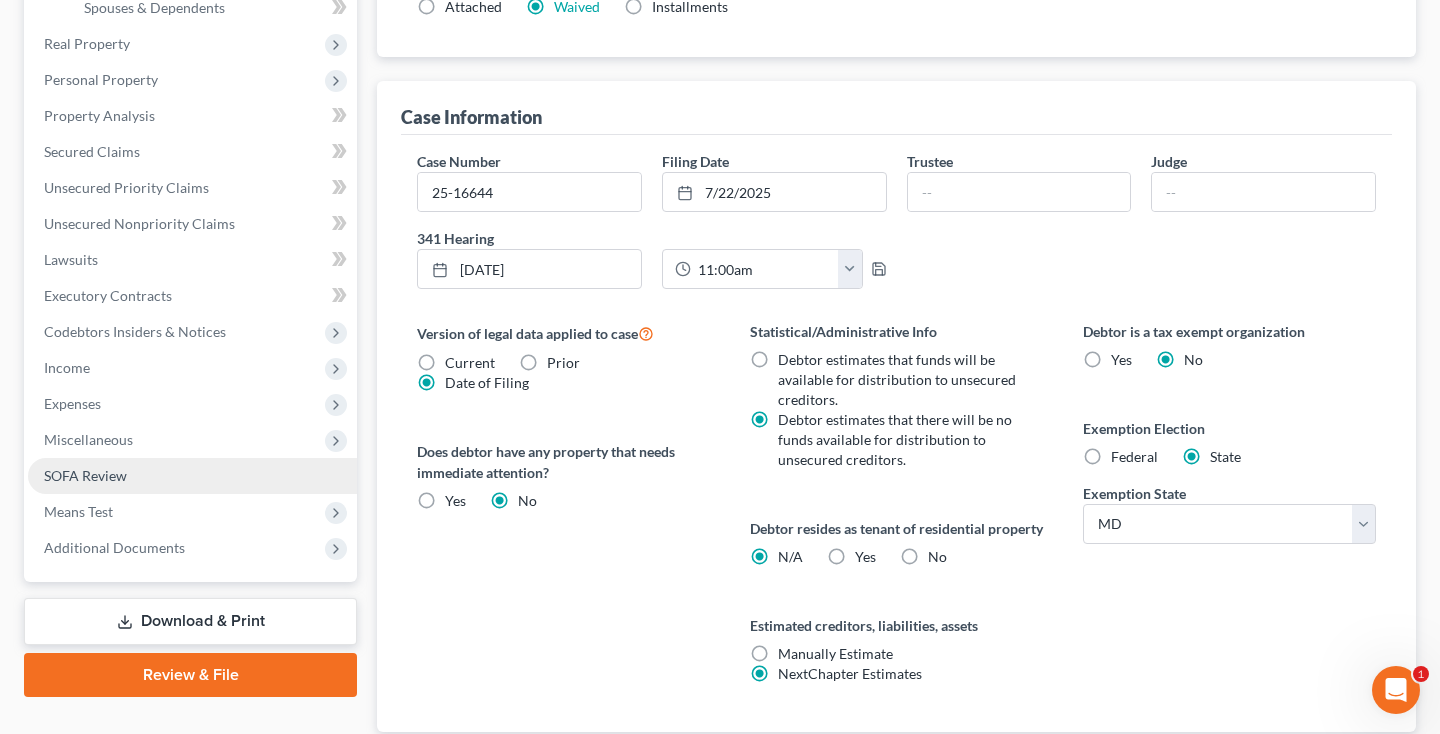 click on "SOFA Review" at bounding box center (85, 475) 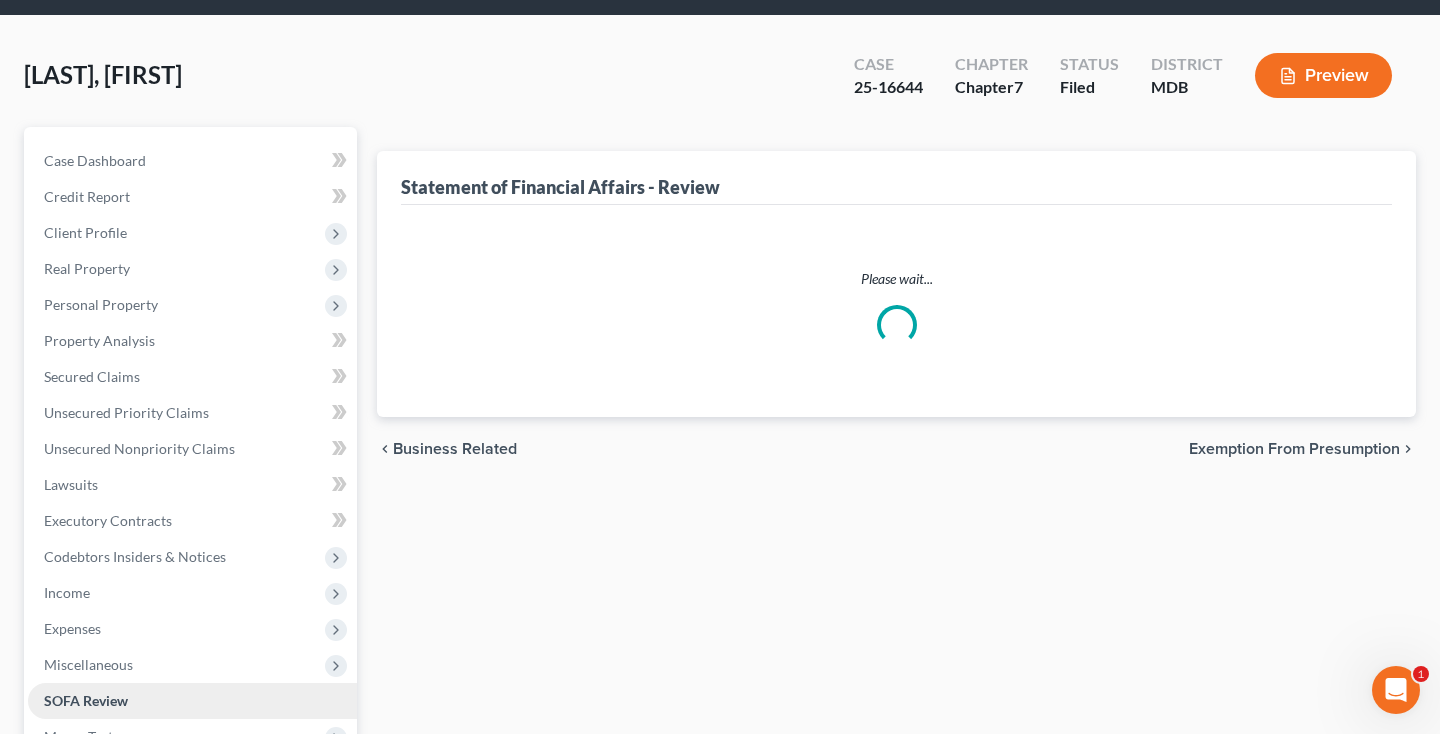 scroll, scrollTop: 0, scrollLeft: 0, axis: both 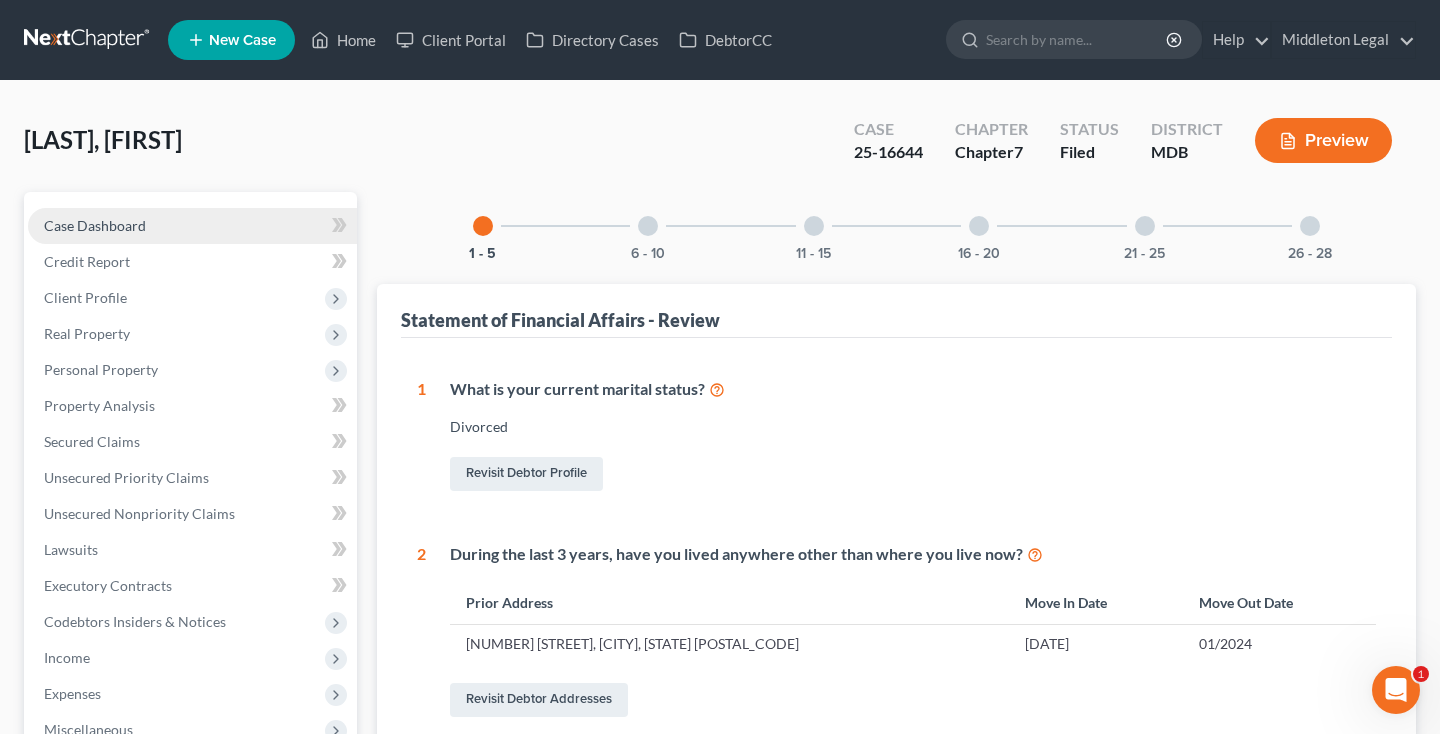 click on "Case Dashboard" at bounding box center (192, 226) 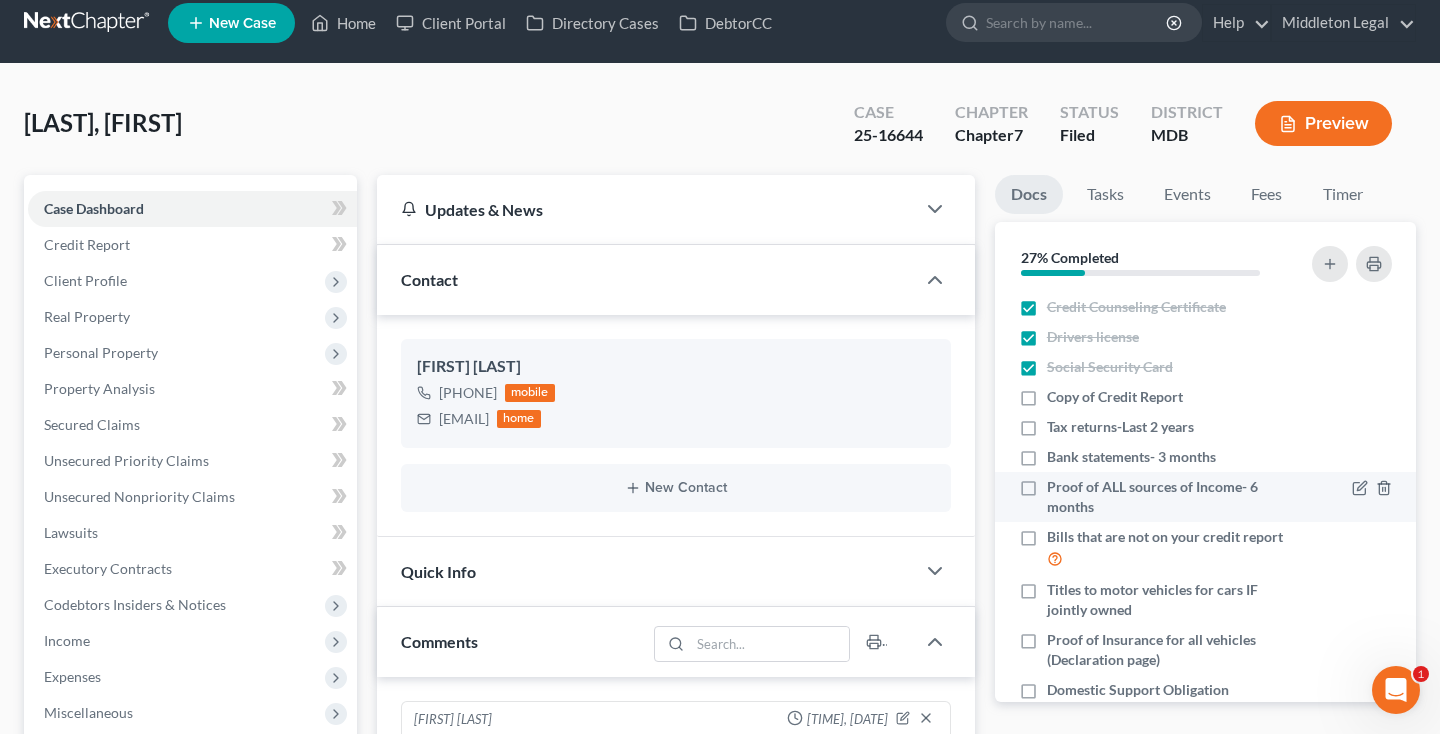 scroll, scrollTop: 16, scrollLeft: 0, axis: vertical 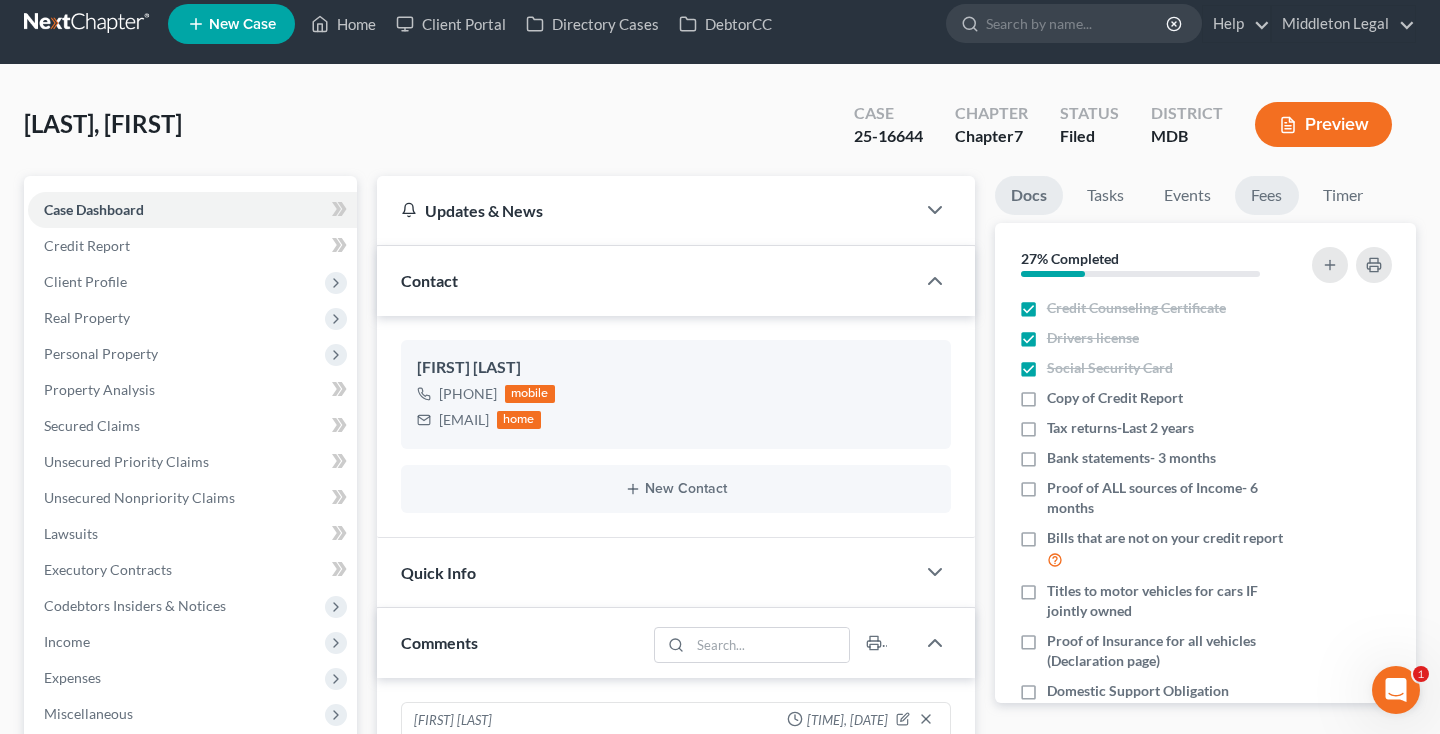 click on "Fees" at bounding box center [1267, 195] 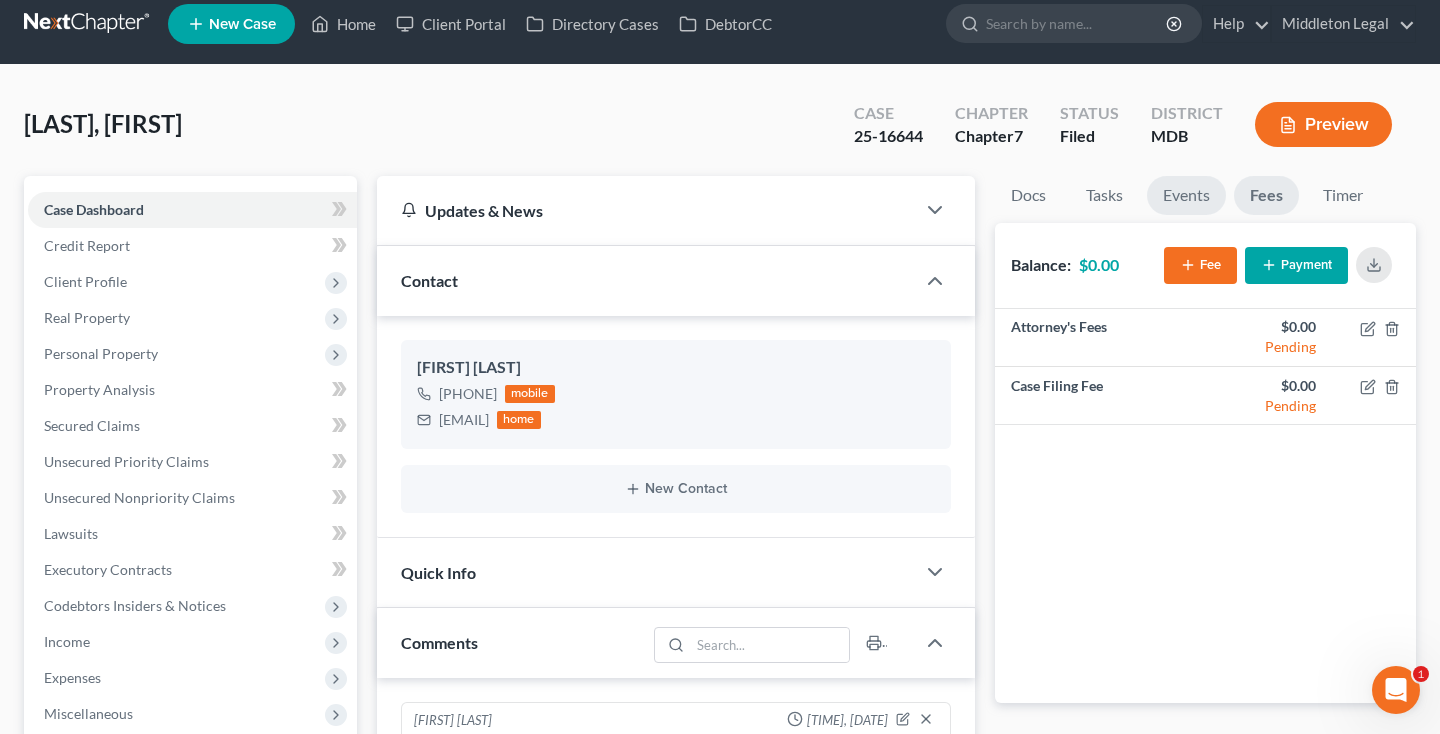 click on "Events" at bounding box center [1186, 195] 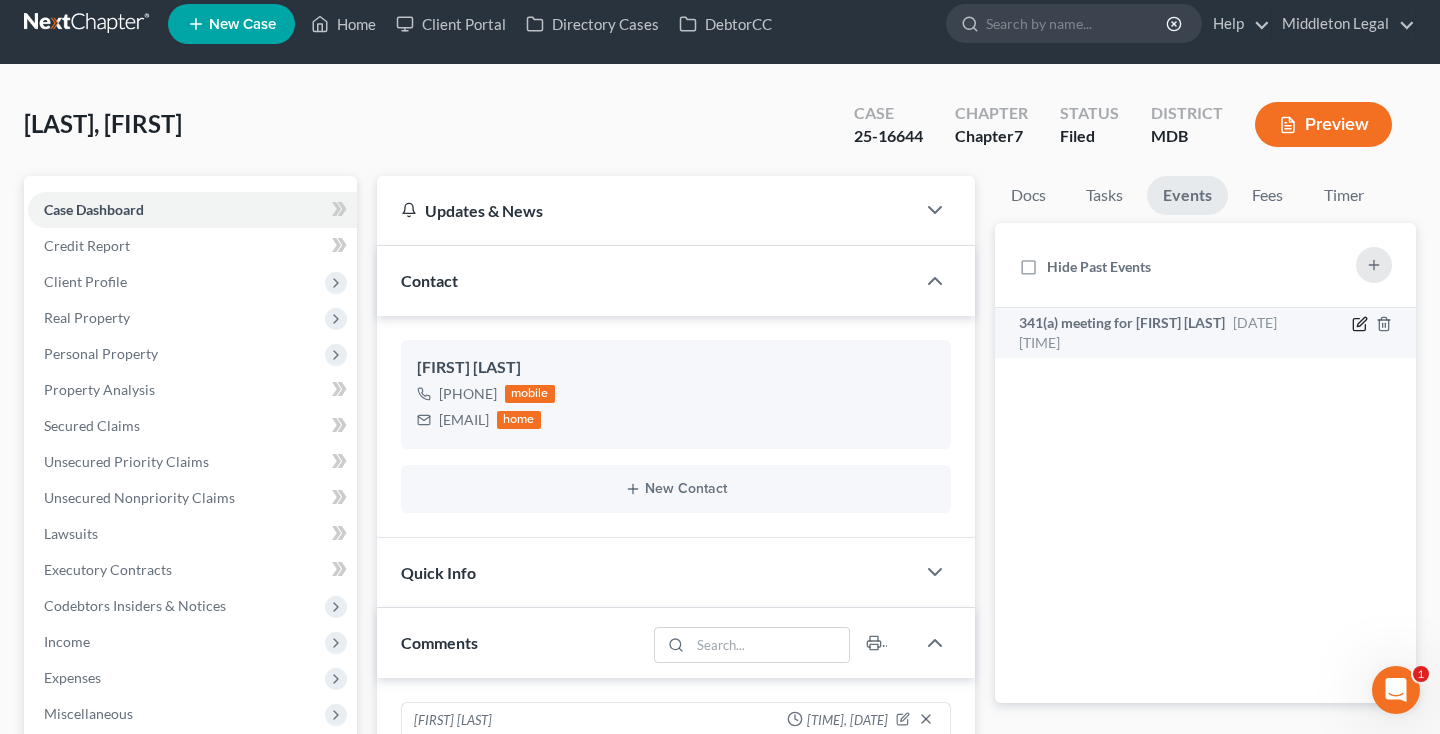 click 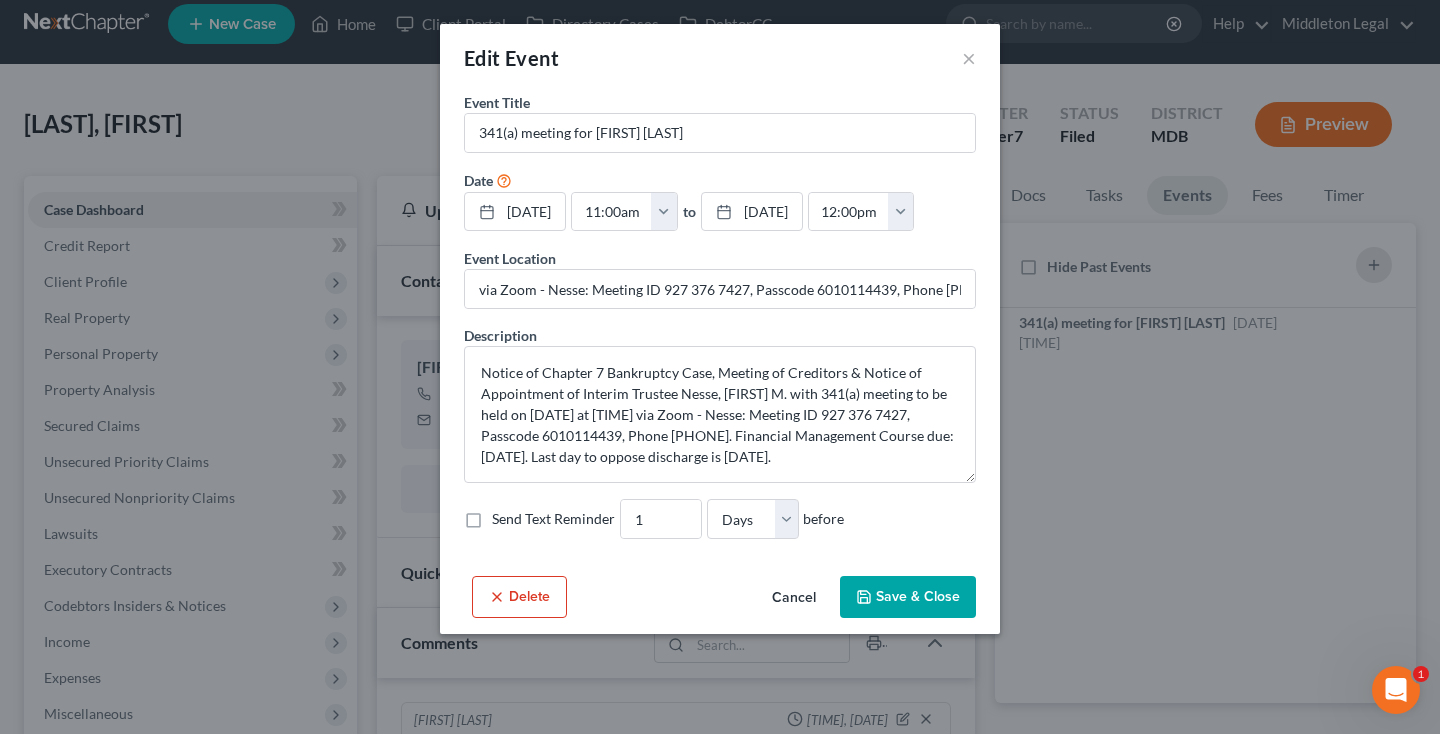 click on "Cancel" at bounding box center [794, 598] 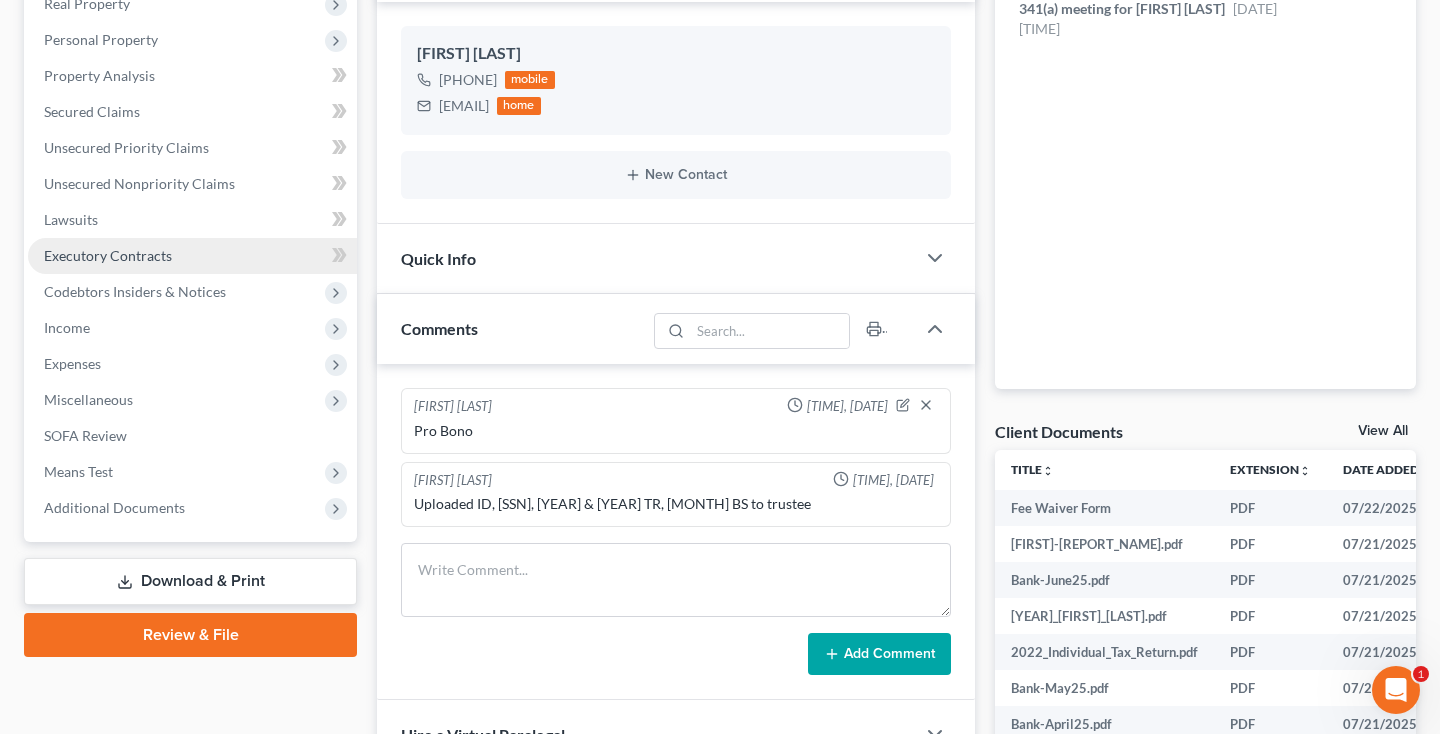 scroll, scrollTop: 414, scrollLeft: 0, axis: vertical 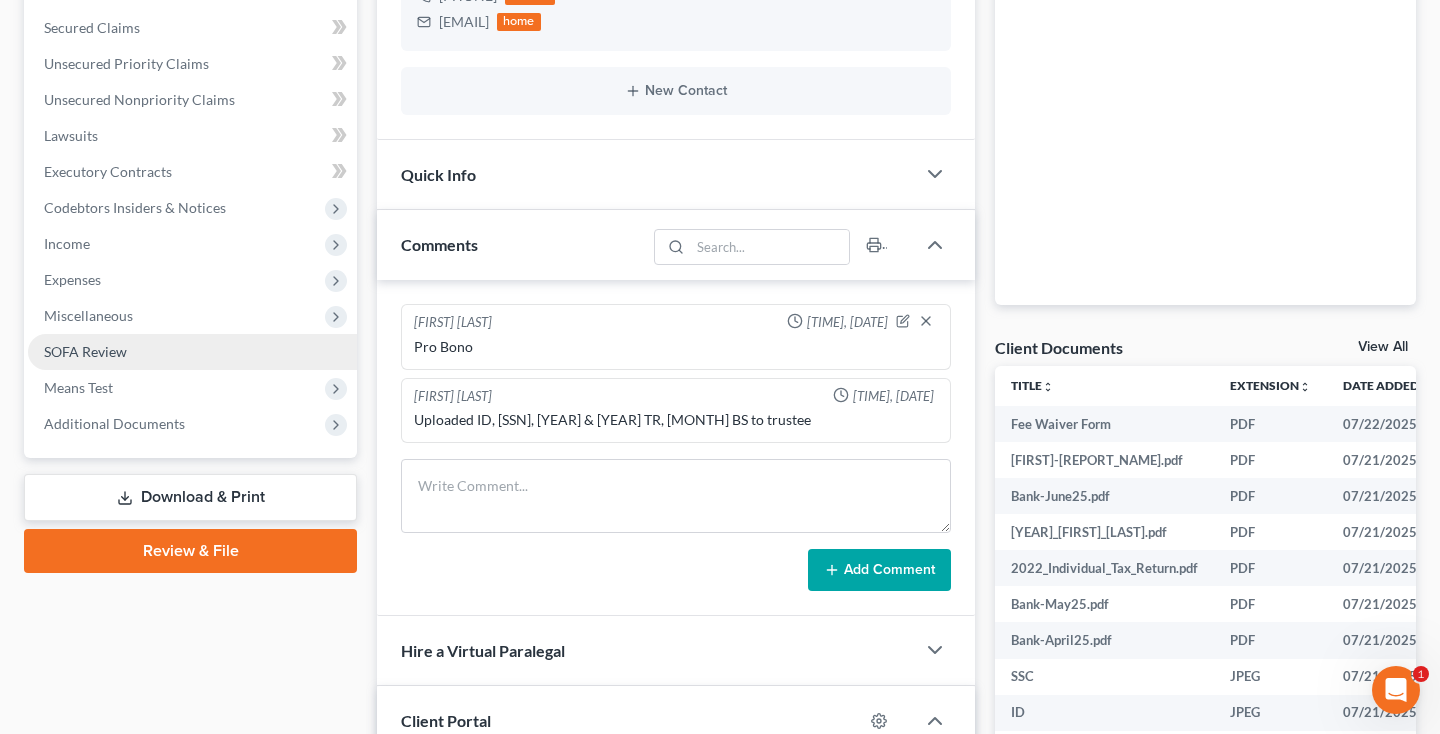 click on "SOFA Review" at bounding box center (192, 352) 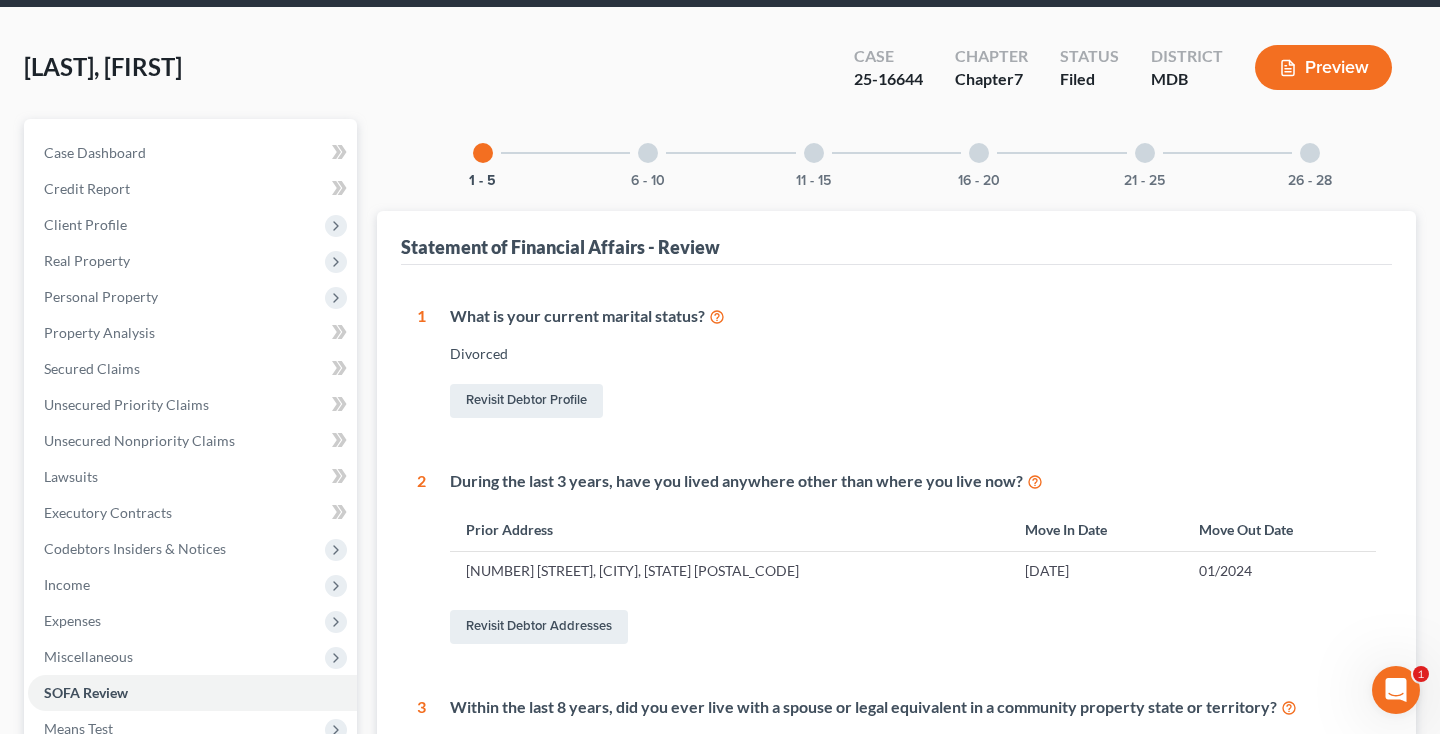 scroll, scrollTop: 50, scrollLeft: 0, axis: vertical 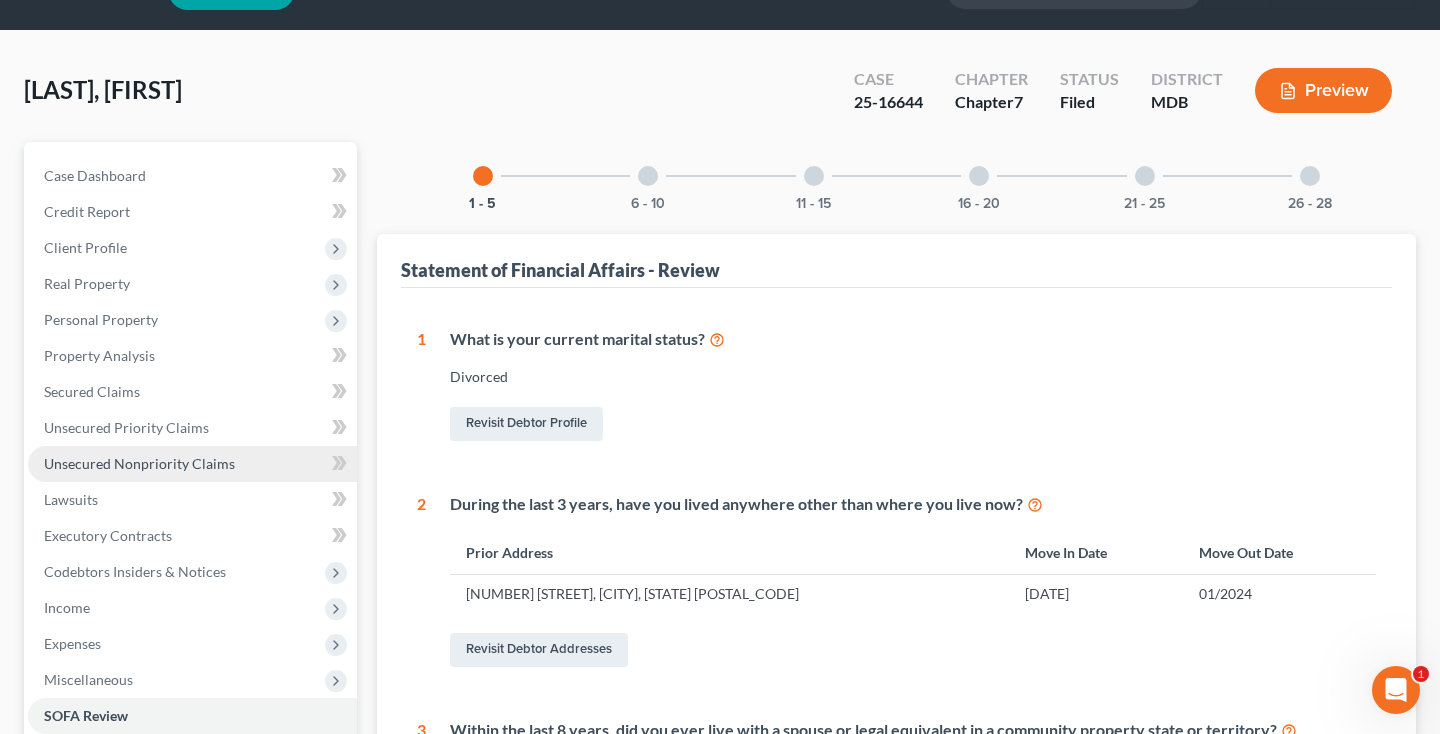 click on "Unsecured Nonpriority Claims" at bounding box center (139, 463) 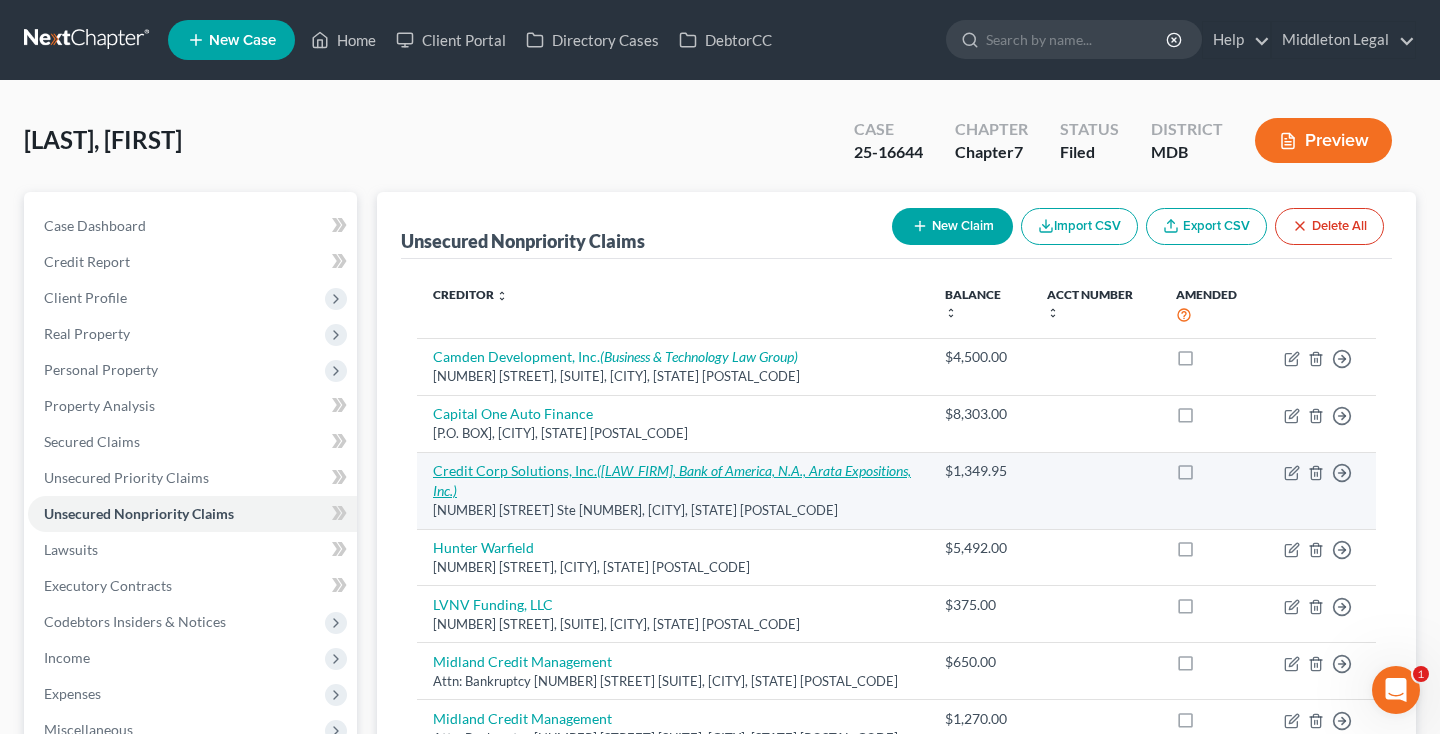 click on "Credit Corp Solutions, Inc.  (Klima, Peters & Daly, P.A., Bank of America, N.A., Arata Expositions, Inc.)" at bounding box center [672, 480] 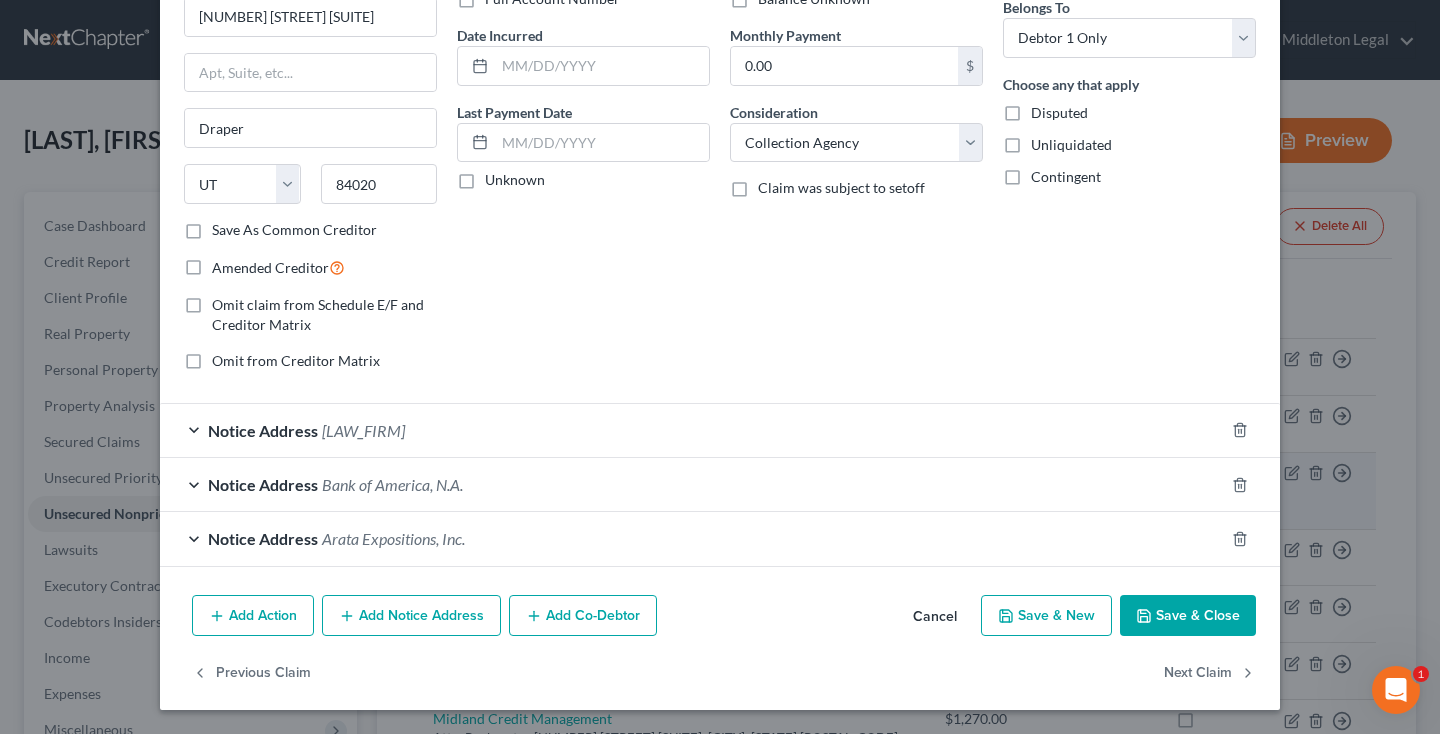 scroll, scrollTop: 170, scrollLeft: 0, axis: vertical 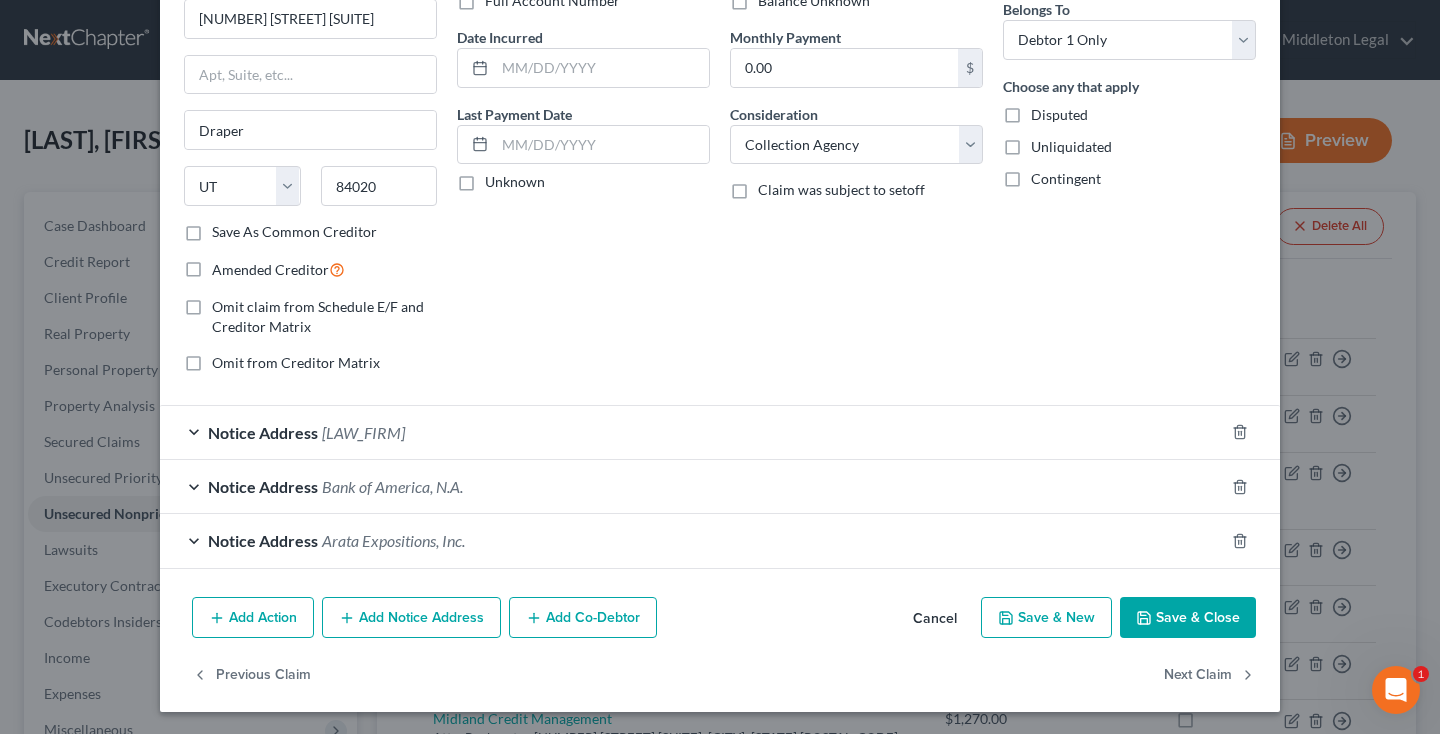 click on "Add Action" at bounding box center (253, 618) 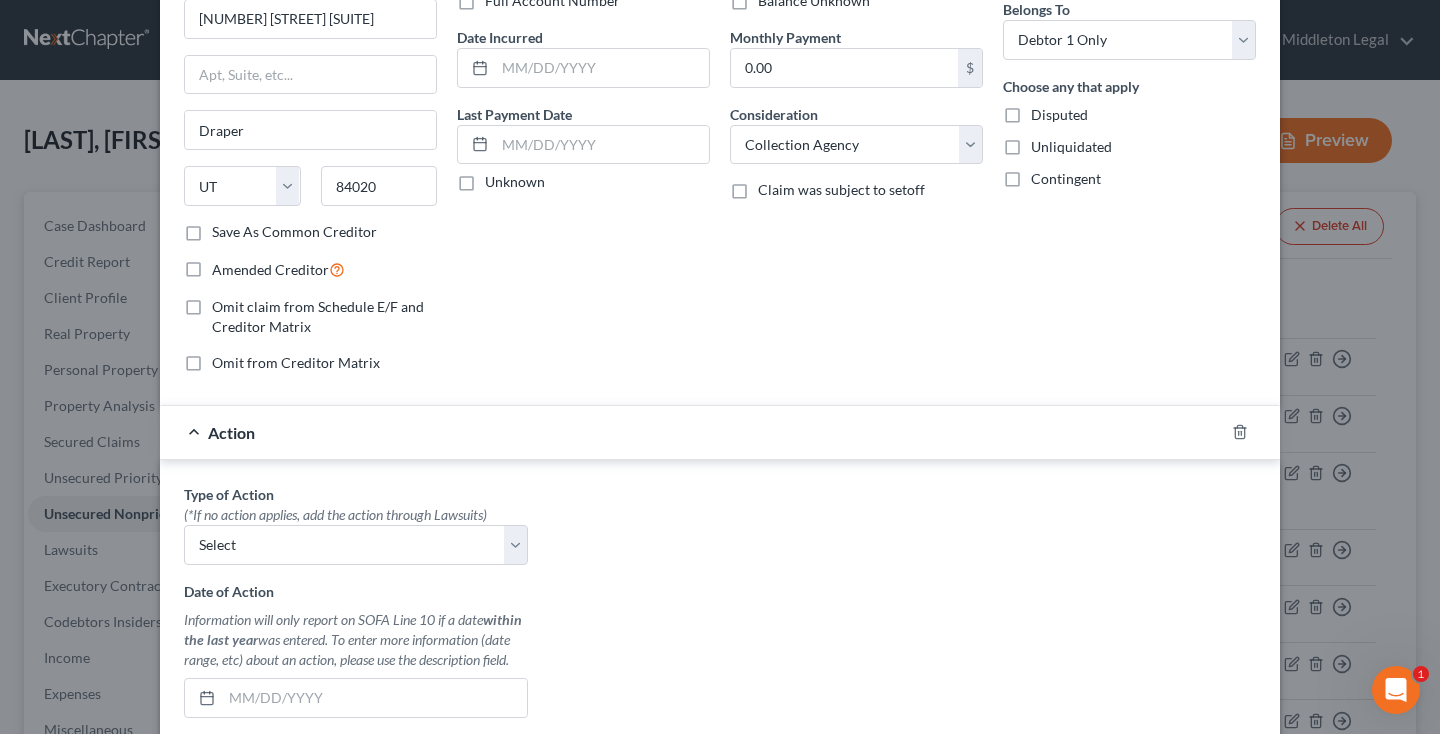 scroll, scrollTop: 345, scrollLeft: 0, axis: vertical 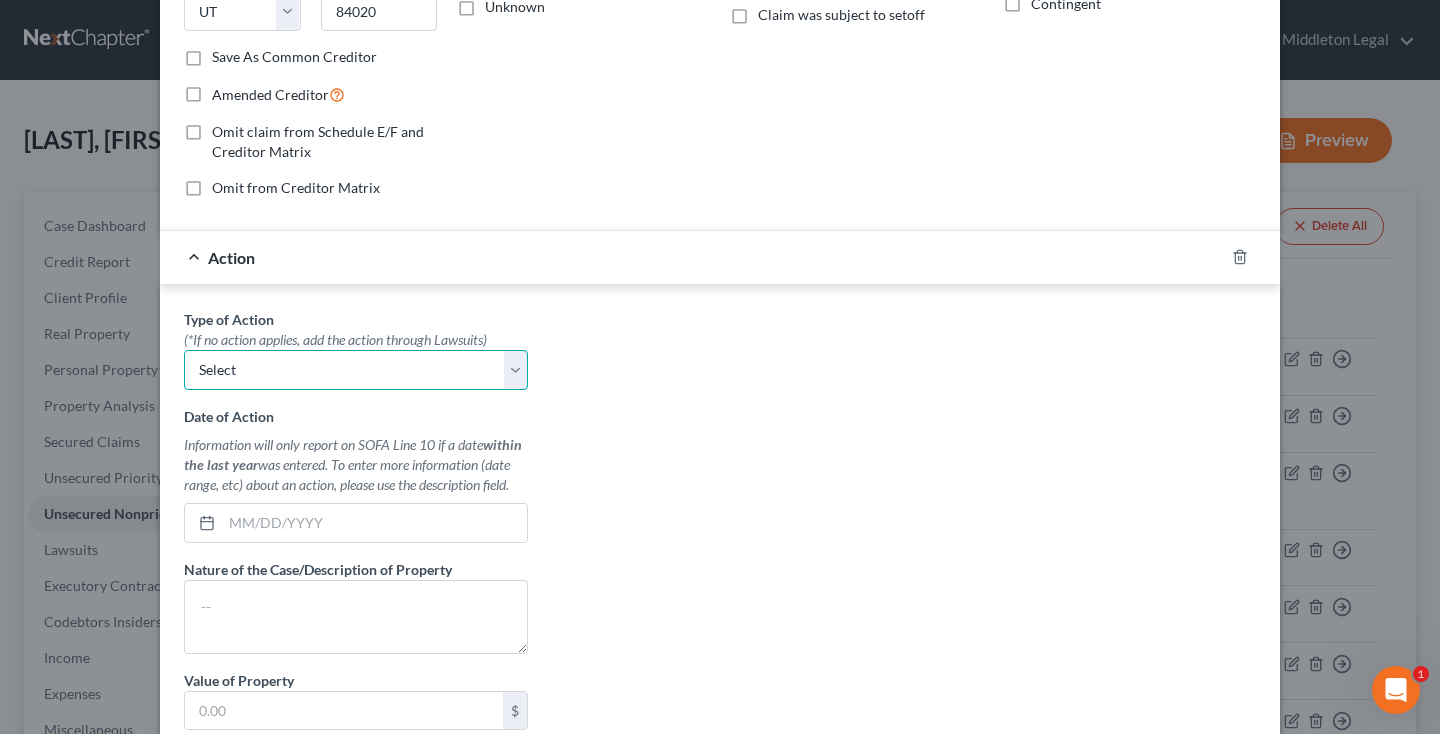 select on "1" 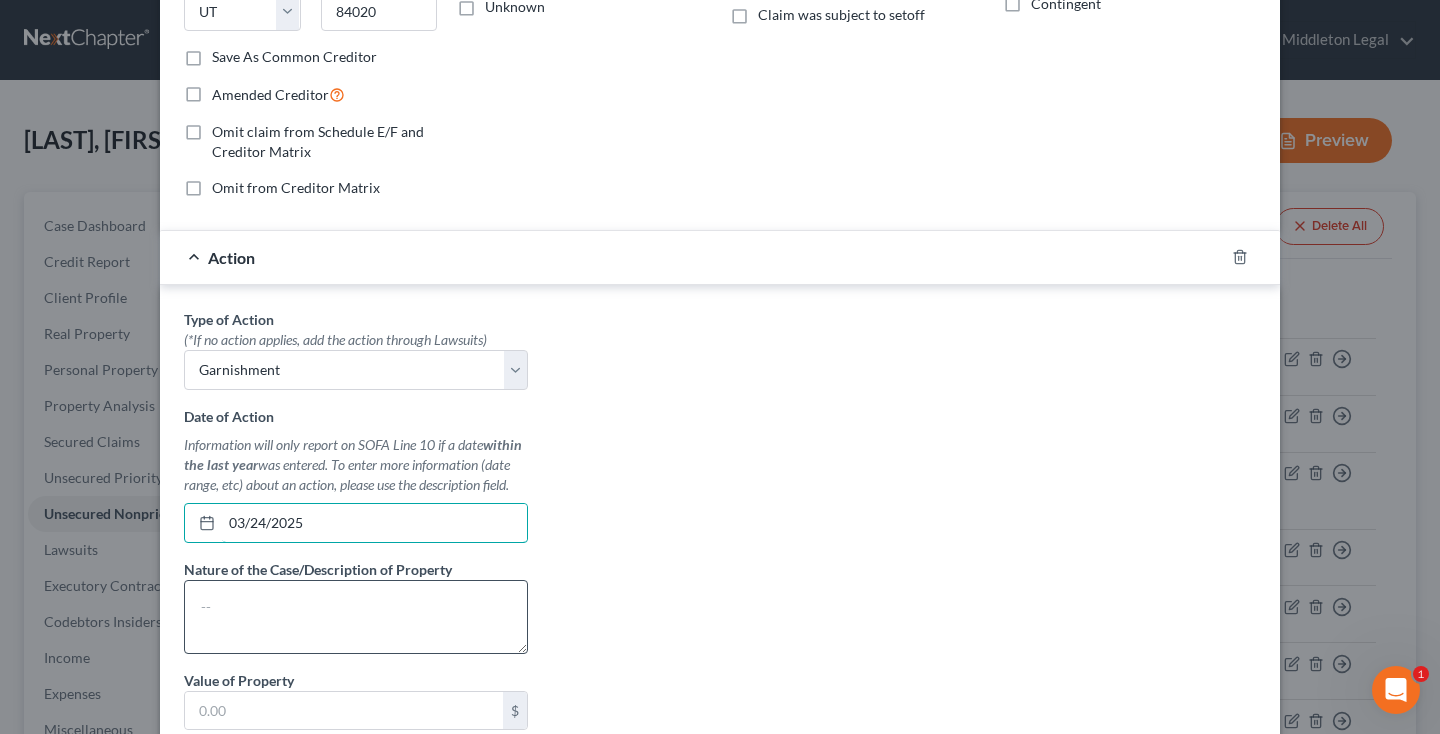 type on "03/24/2025" 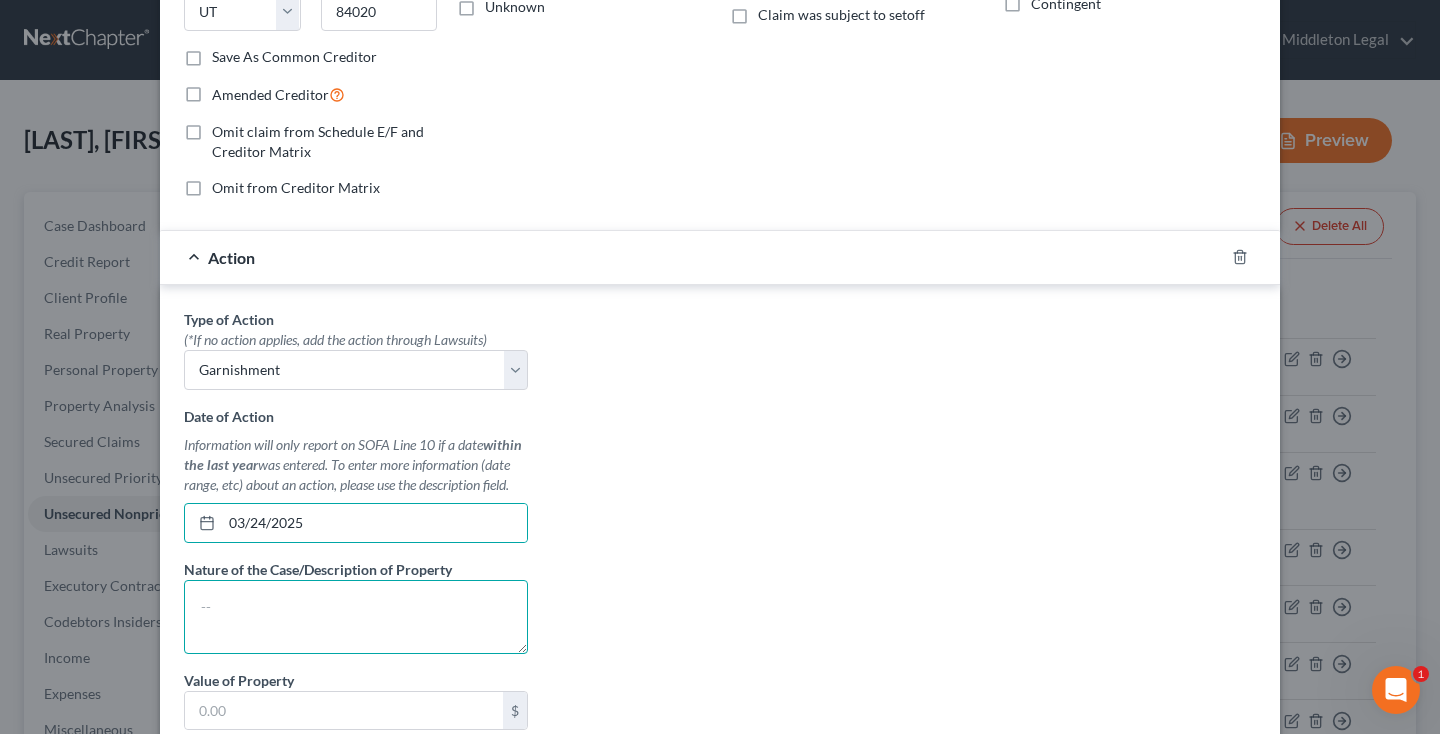 click at bounding box center [356, 617] 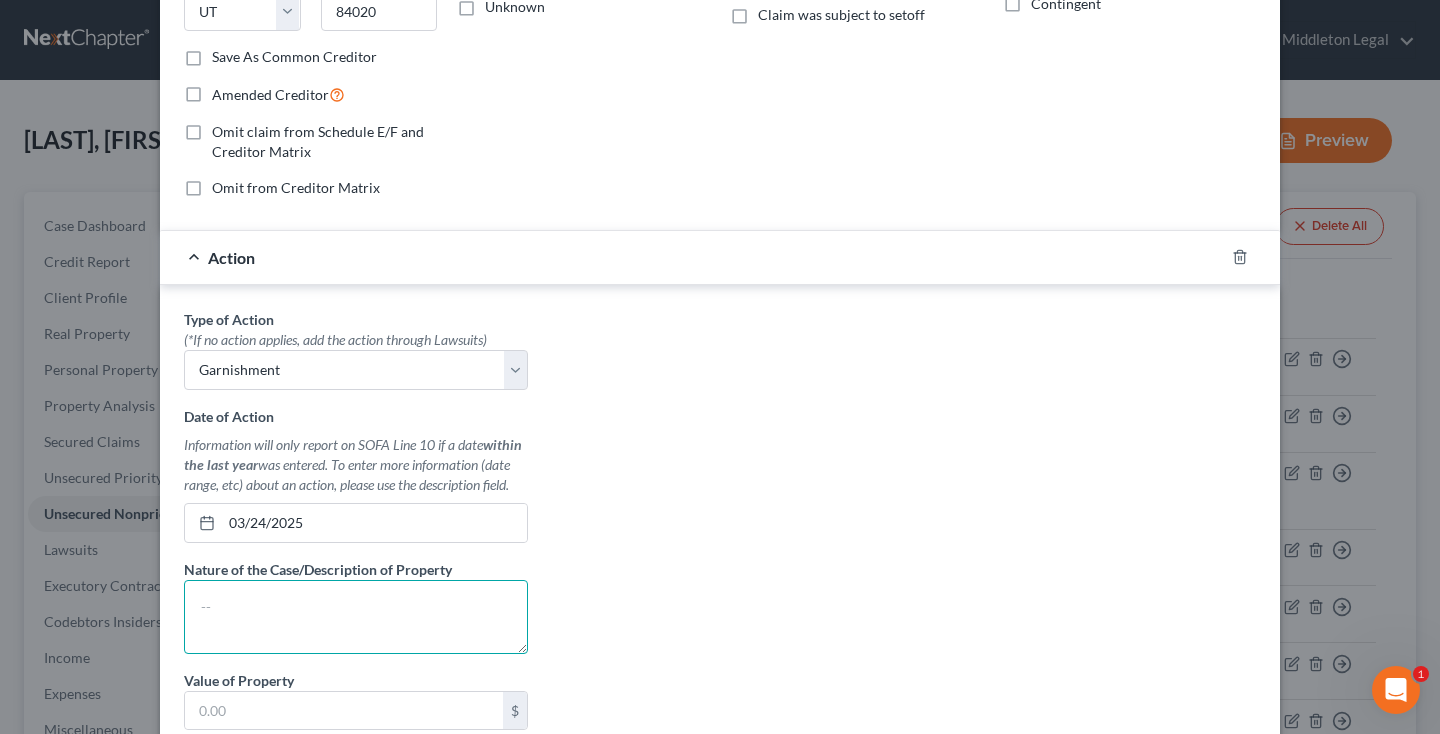 paste on "Writ of Garnishment of Property" 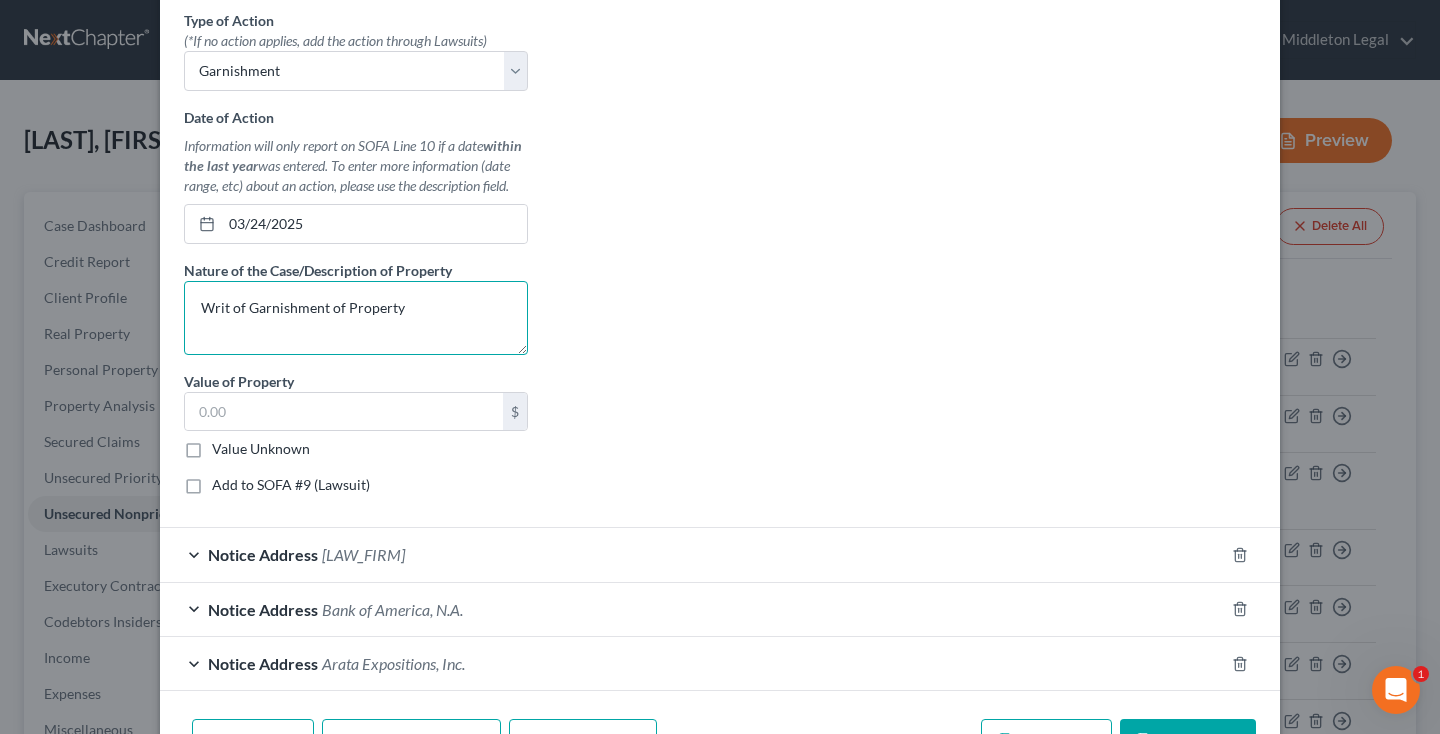 scroll, scrollTop: 711, scrollLeft: 0, axis: vertical 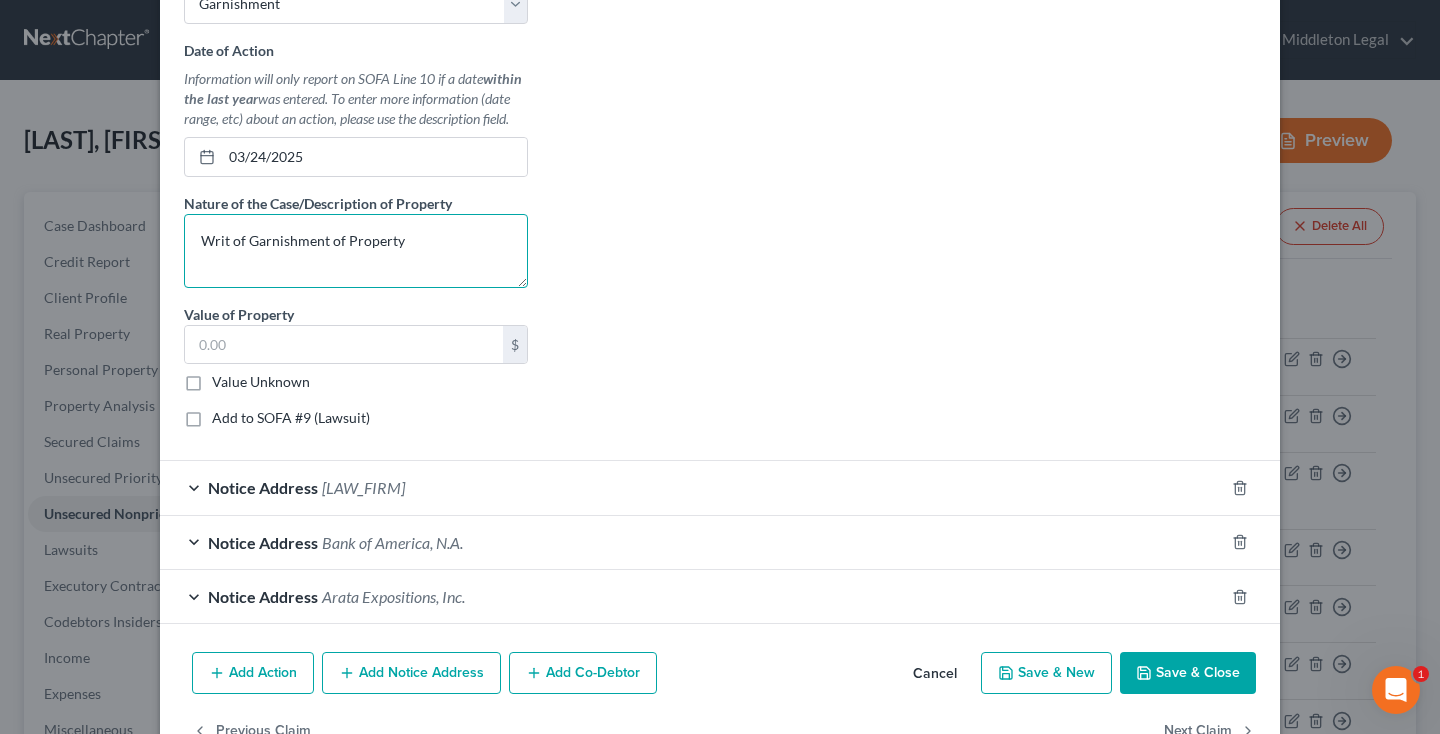 type on "Writ of Garnishment of Property" 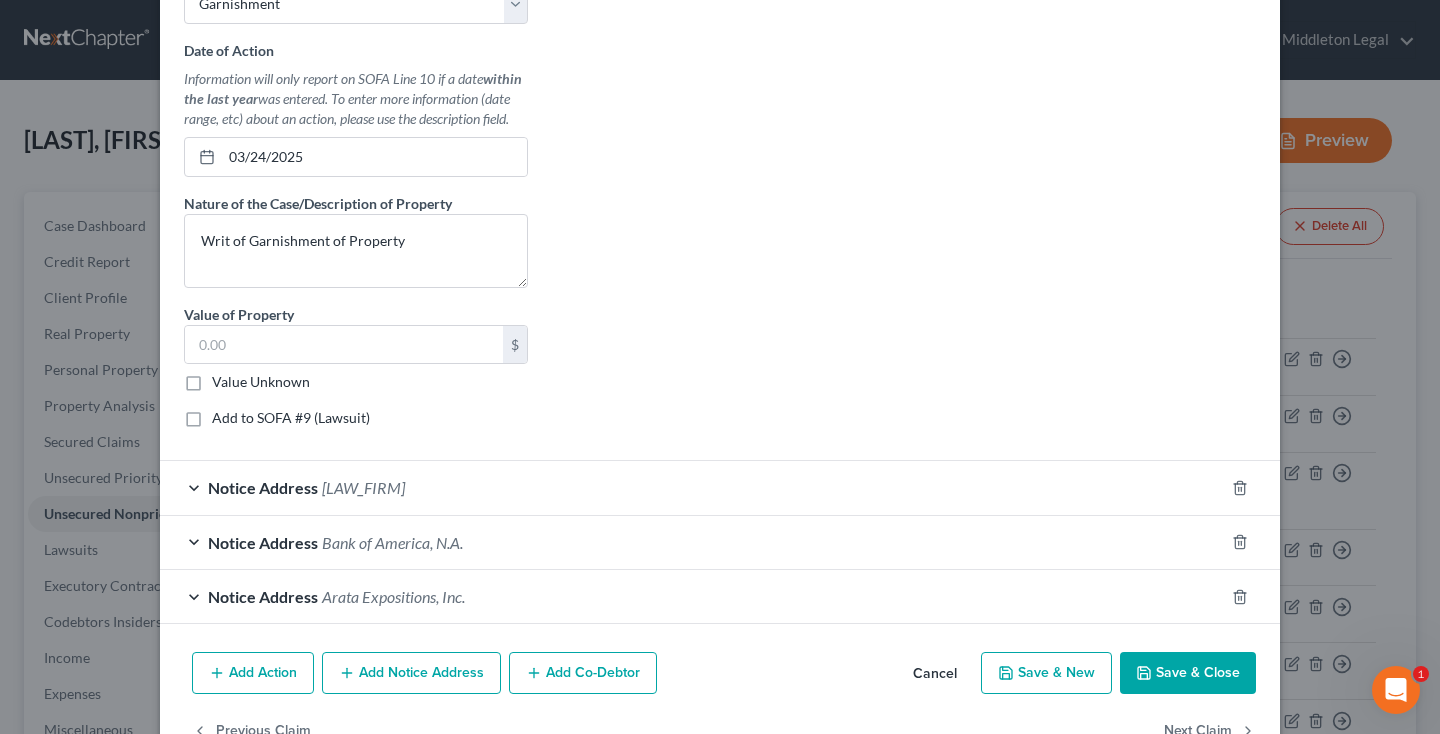 click on "Value Unknown" at bounding box center [261, 382] 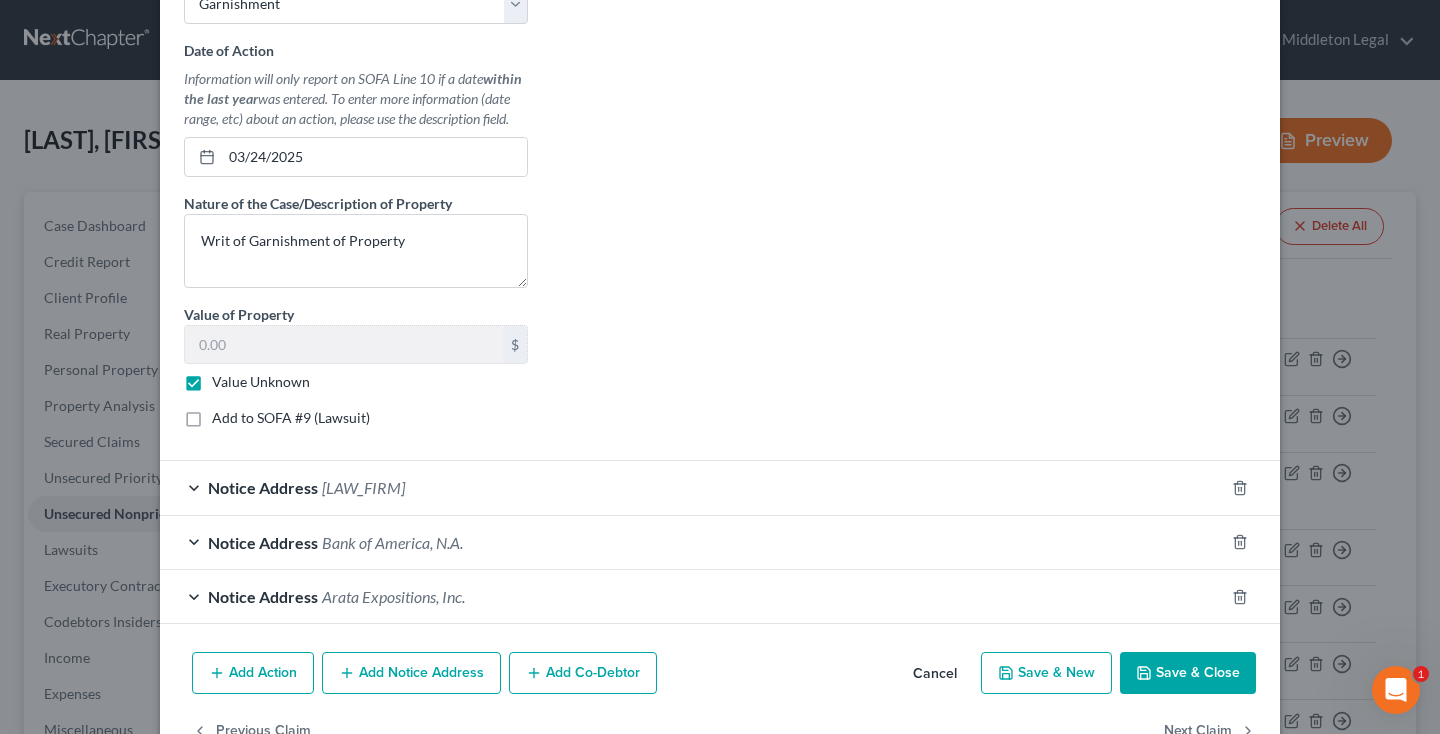type on "0.00" 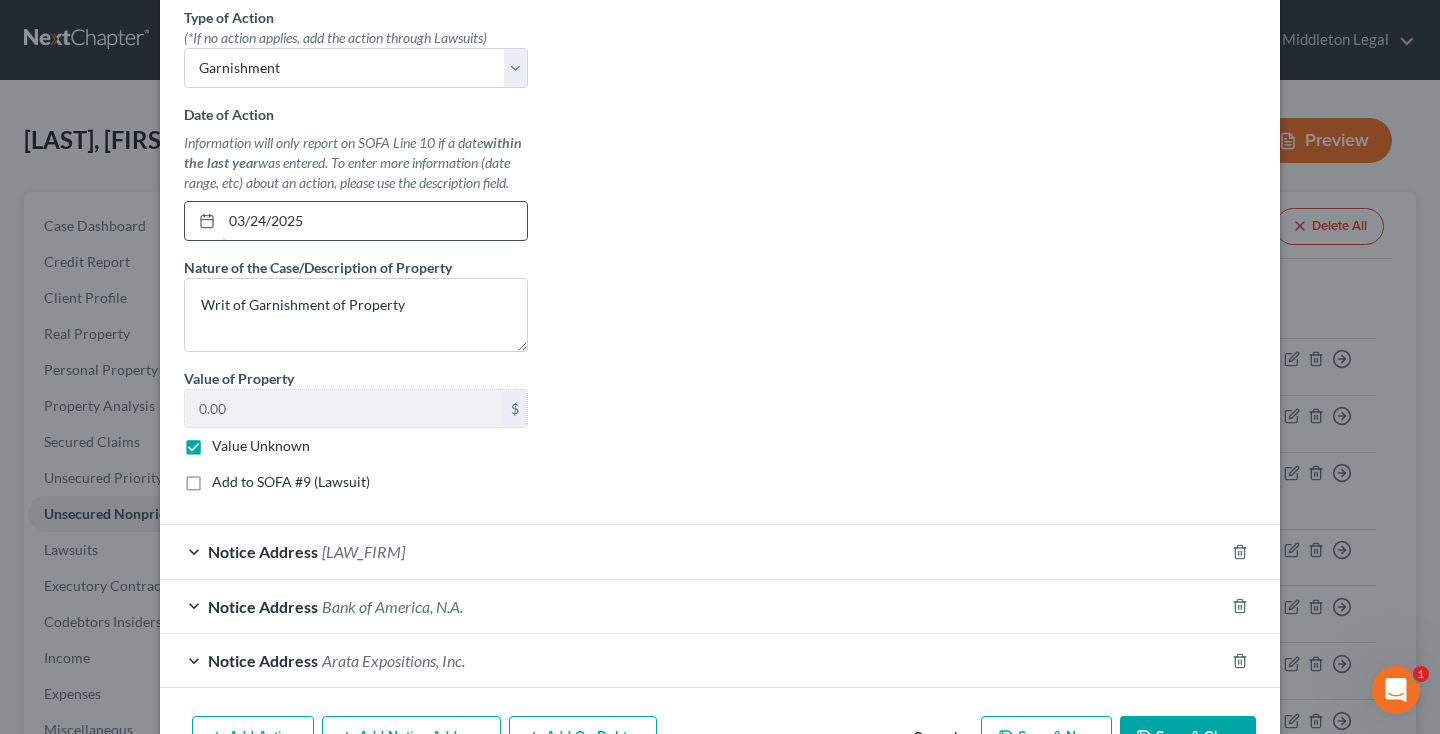 scroll, scrollTop: 730, scrollLeft: 0, axis: vertical 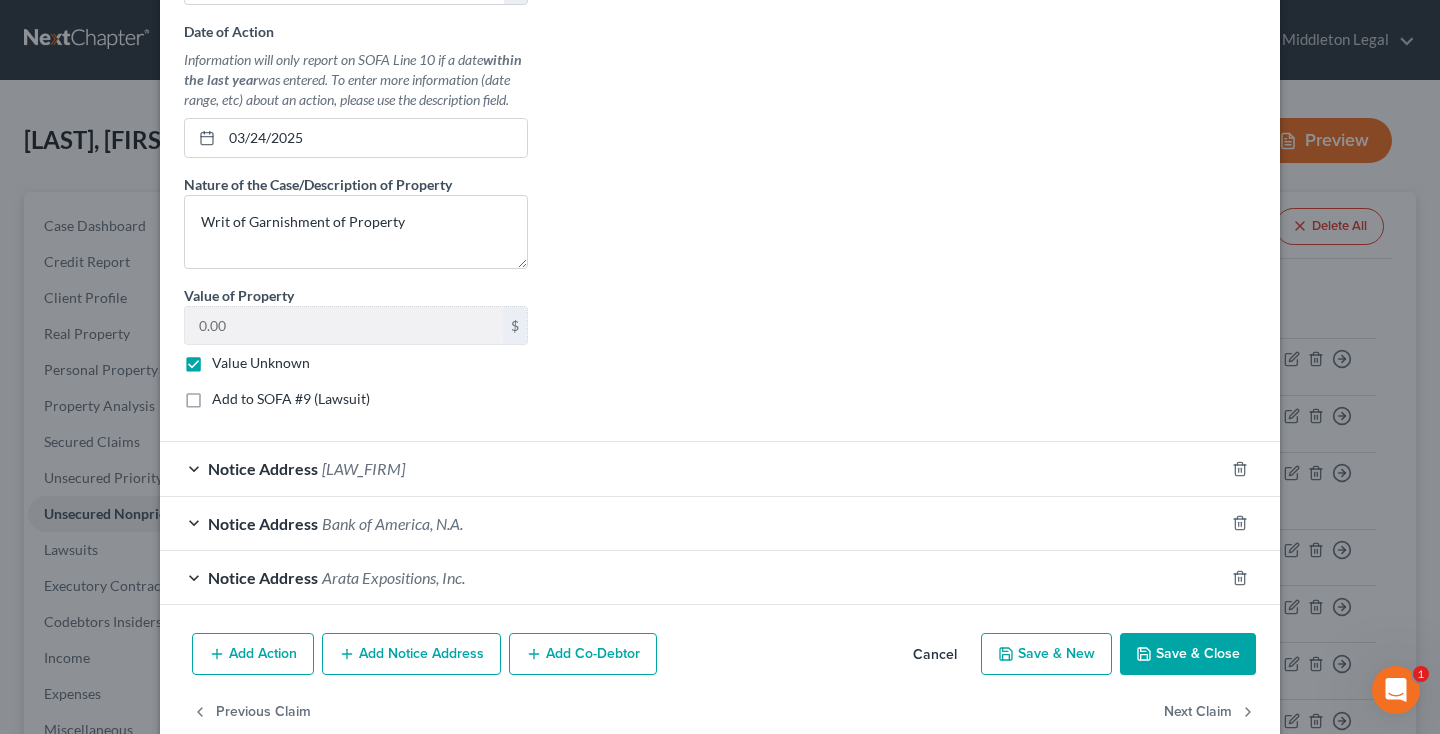 click on "Save & Close" at bounding box center [1188, 654] 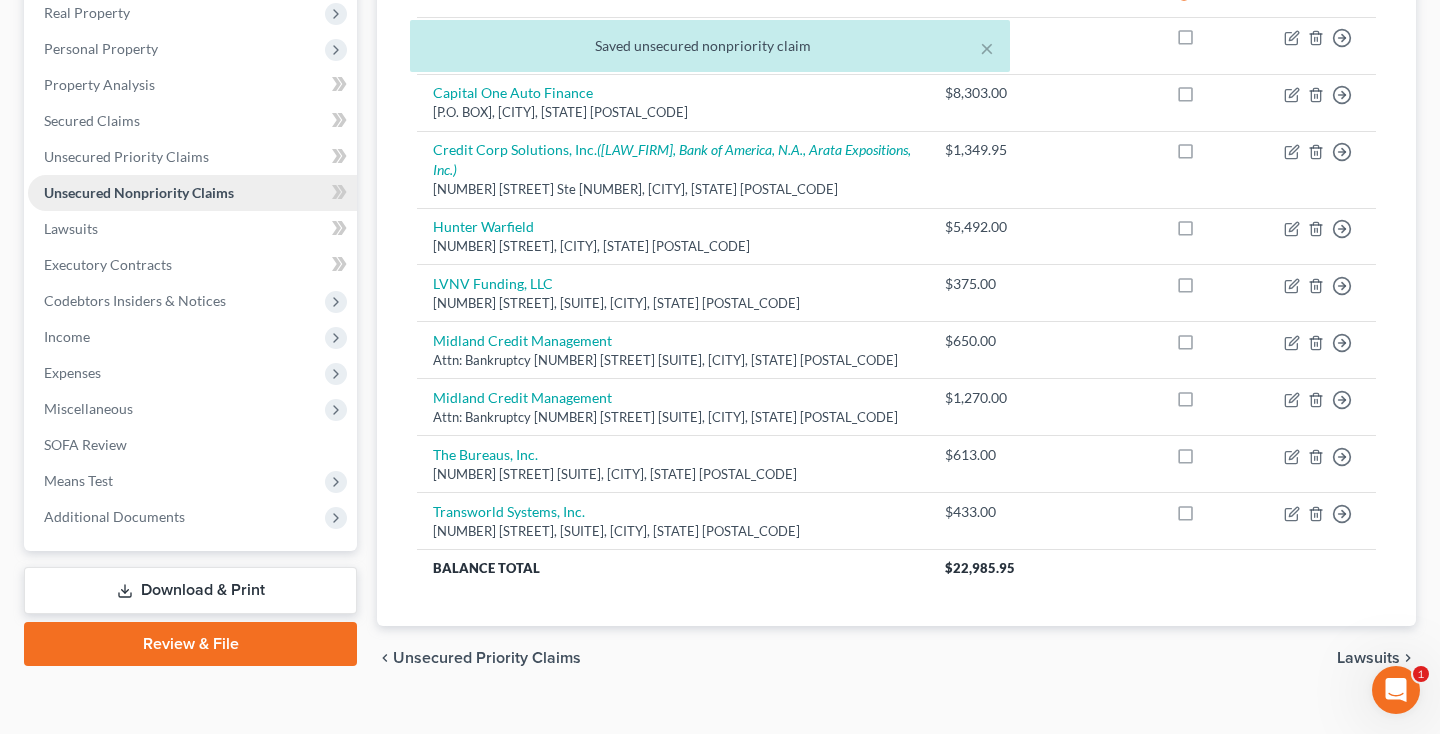 scroll, scrollTop: 321, scrollLeft: 0, axis: vertical 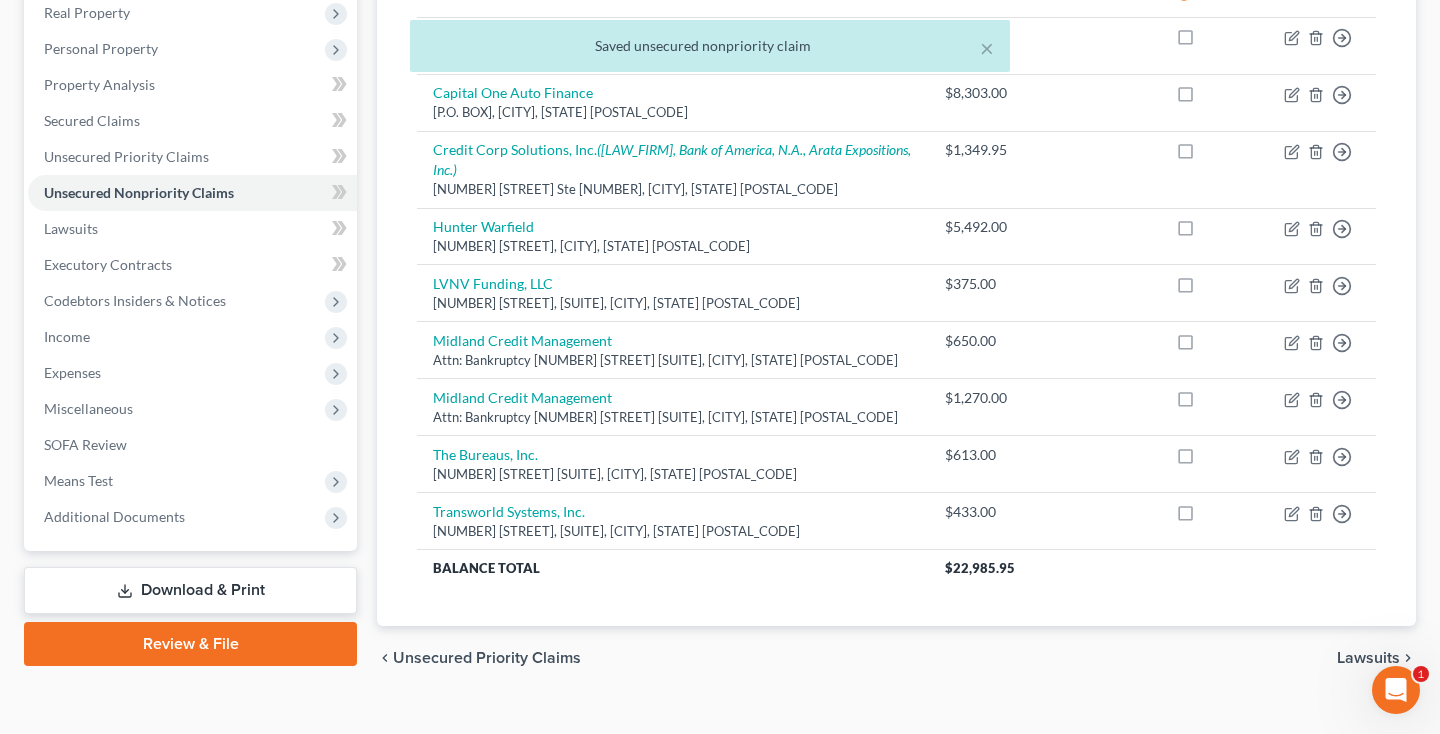 click on "Download & Print" at bounding box center [190, 590] 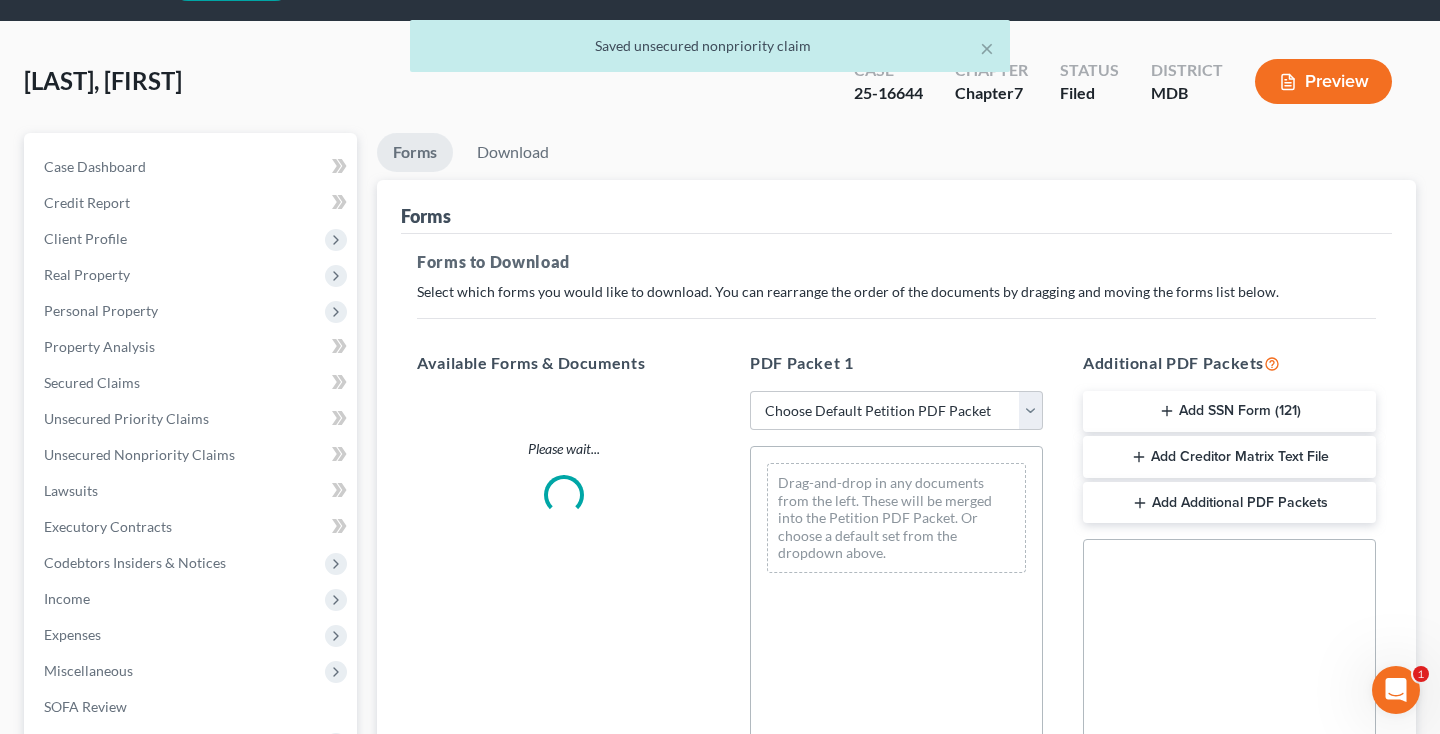 scroll, scrollTop: 0, scrollLeft: 0, axis: both 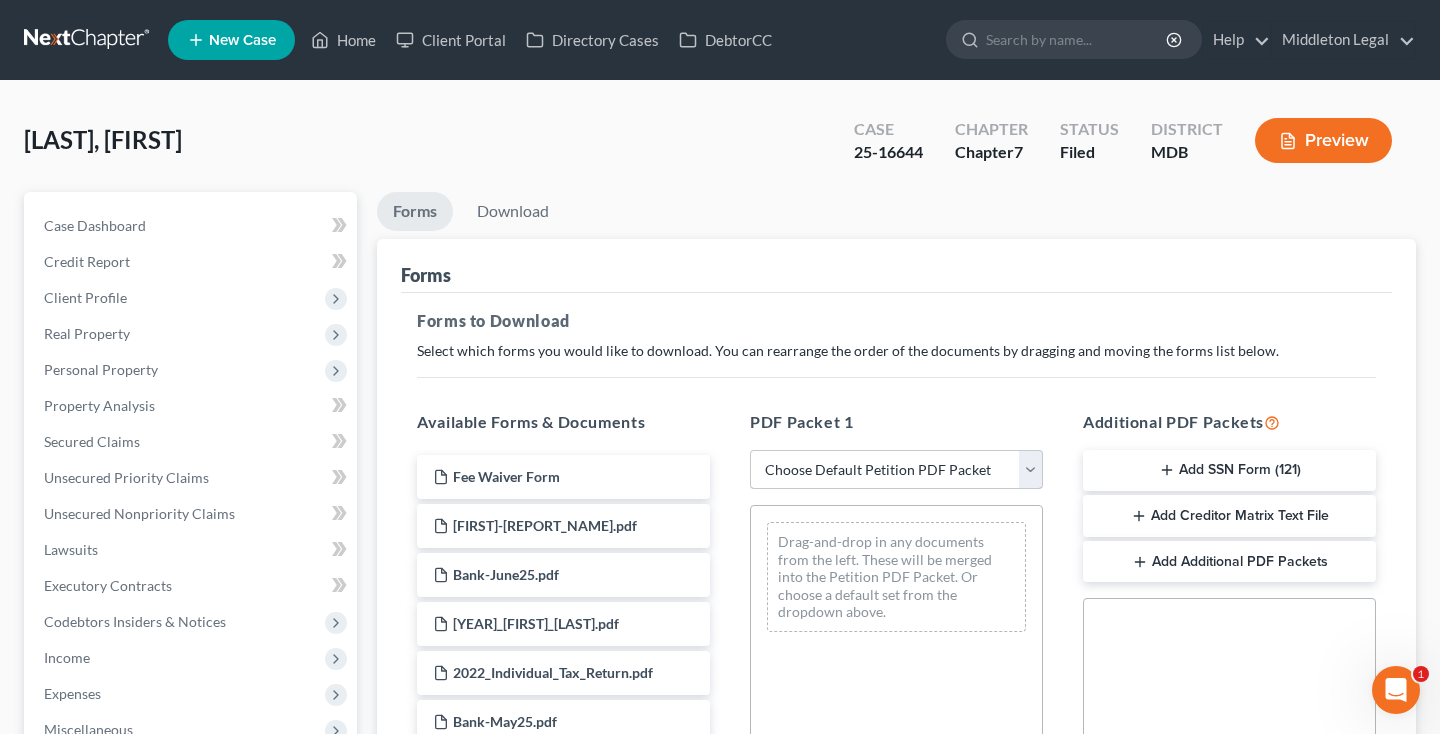 select on "2" 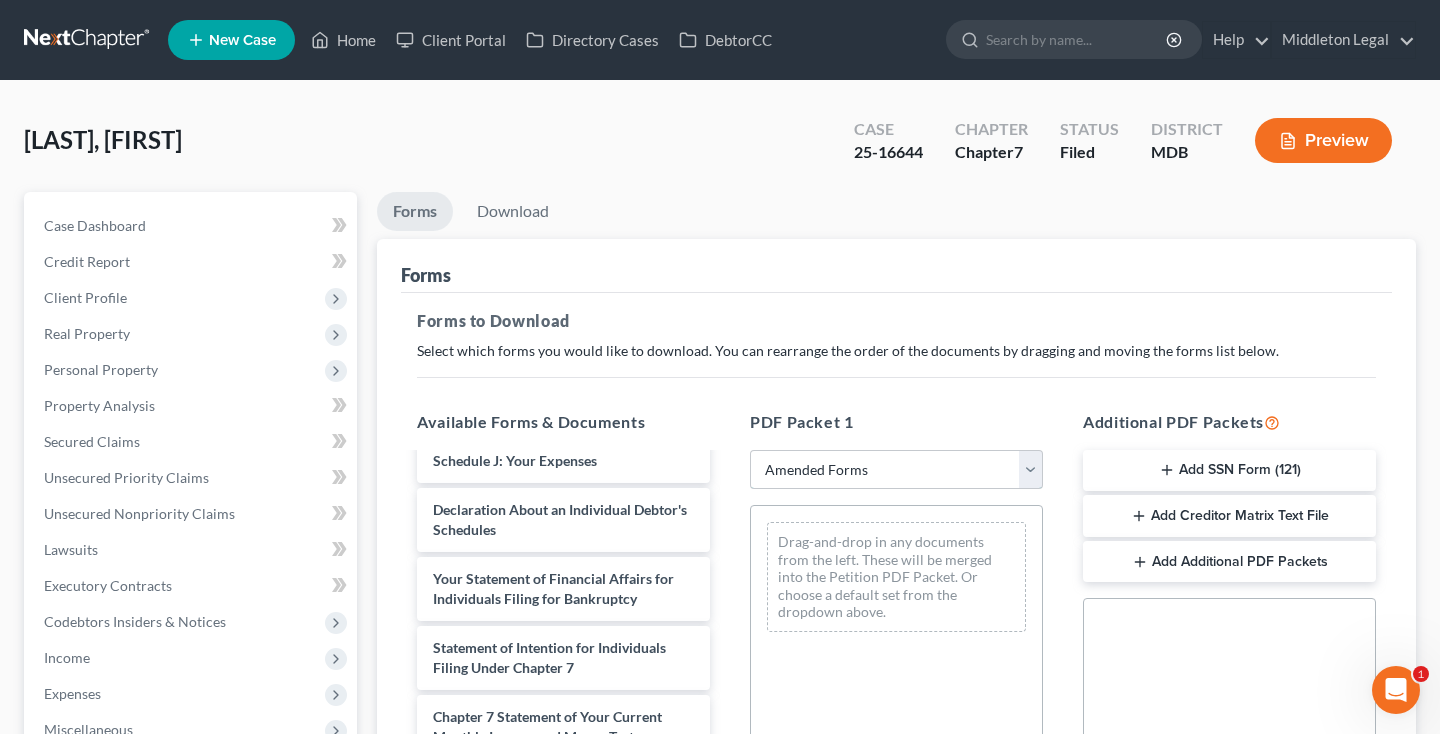 scroll, scrollTop: 557, scrollLeft: 0, axis: vertical 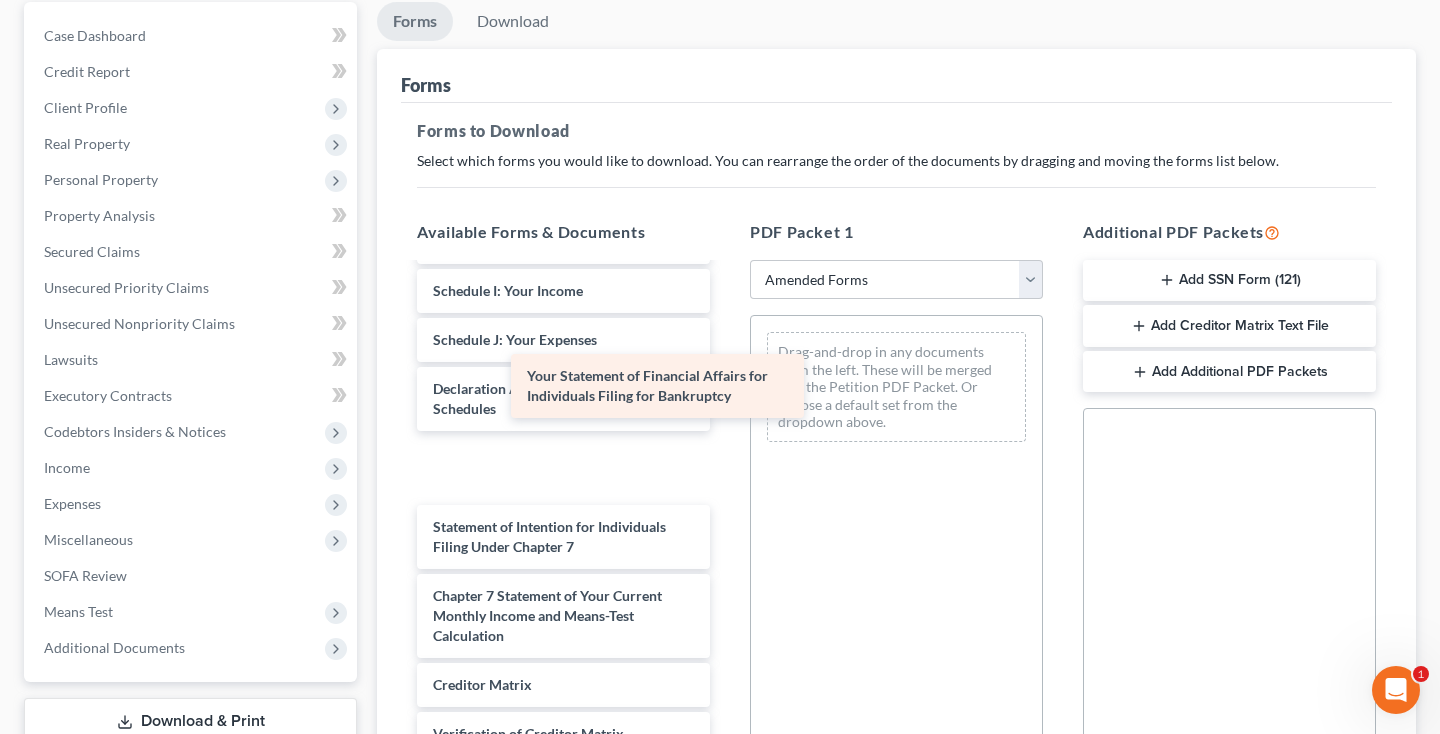 drag, startPoint x: 594, startPoint y: 405, endPoint x: 866, endPoint y: 368, distance: 274.505 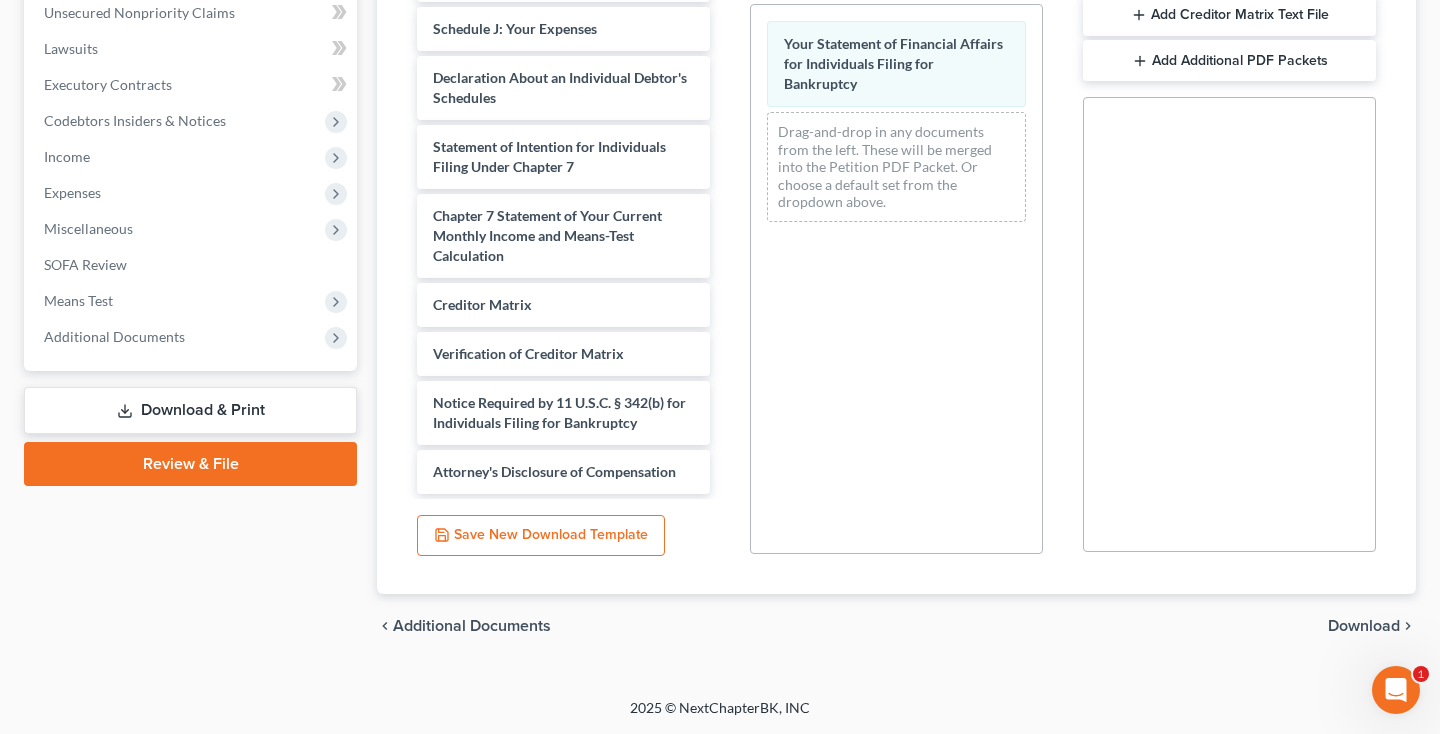 click on "Download" at bounding box center (1364, 626) 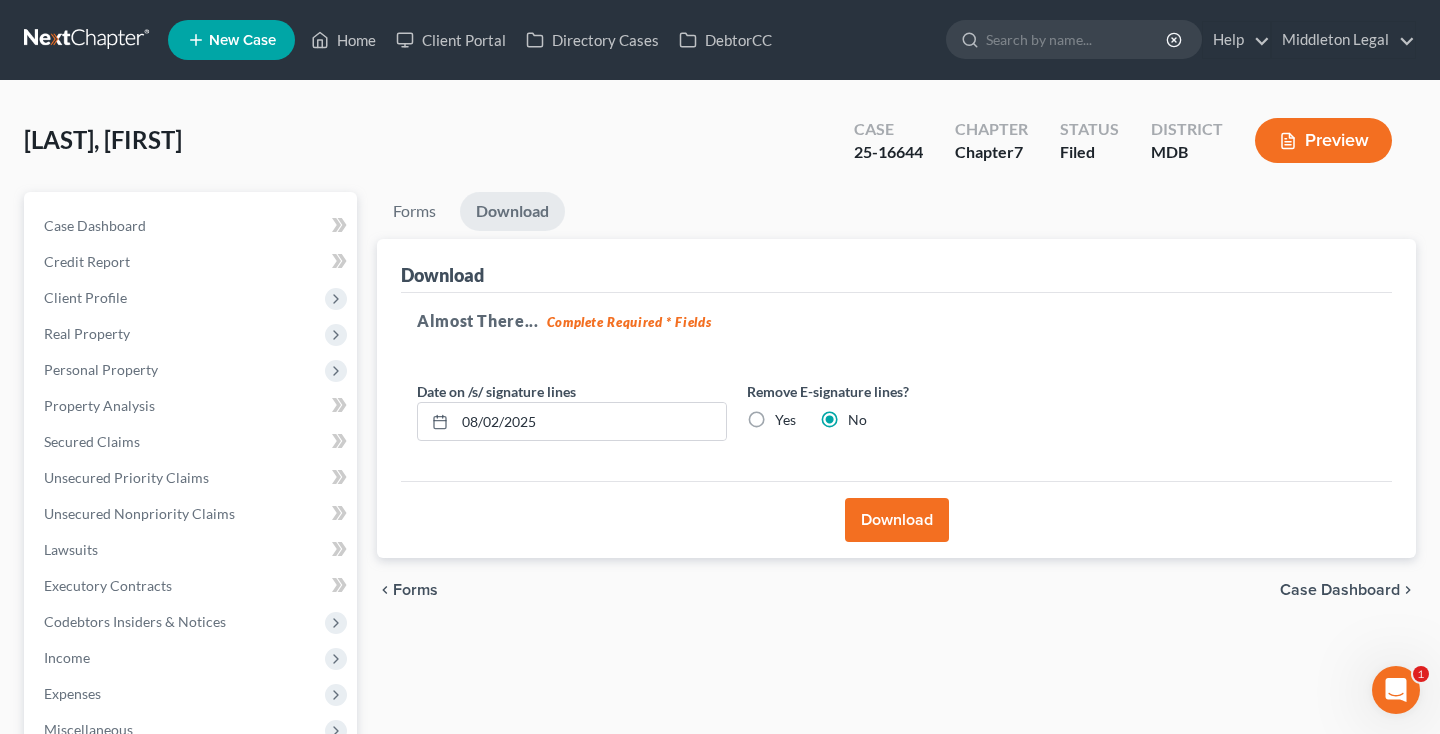 scroll, scrollTop: 28, scrollLeft: 0, axis: vertical 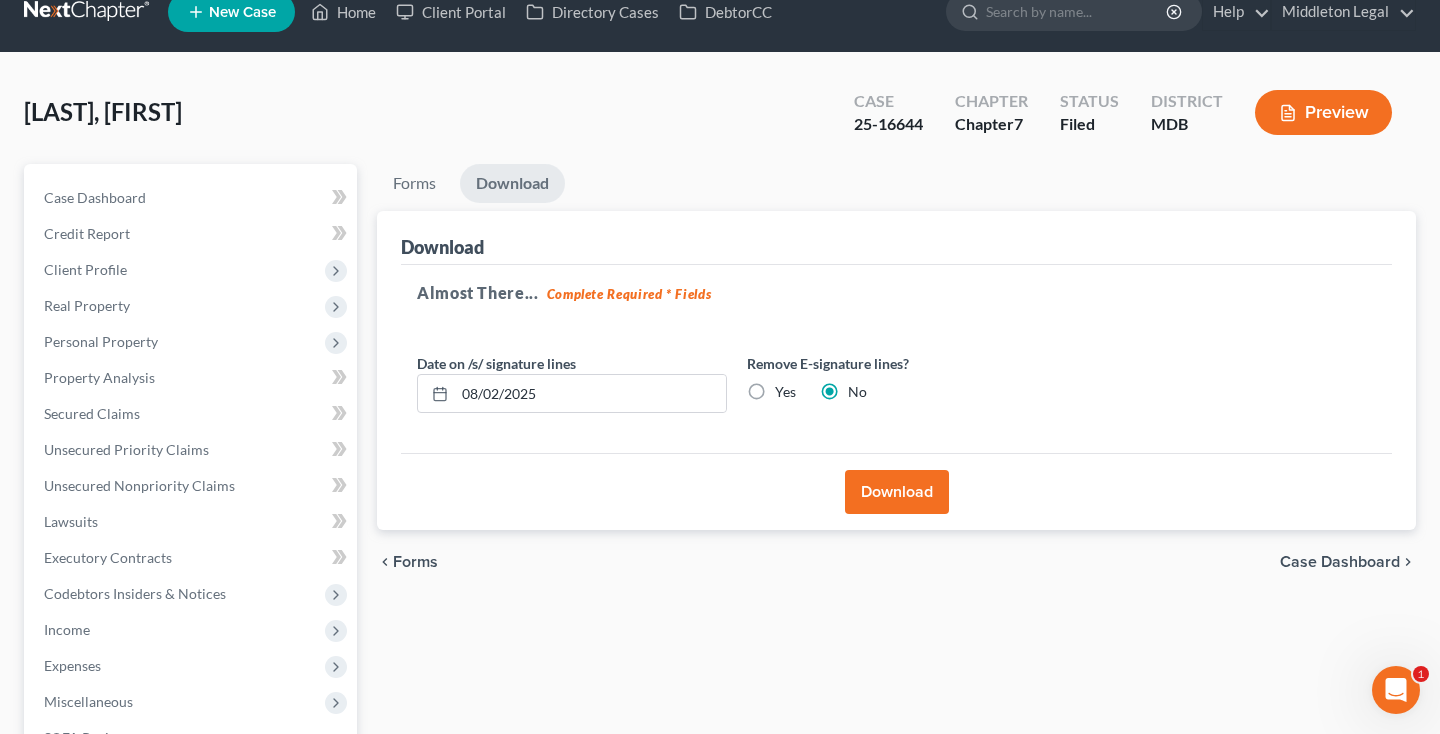 click on "Download" at bounding box center (897, 492) 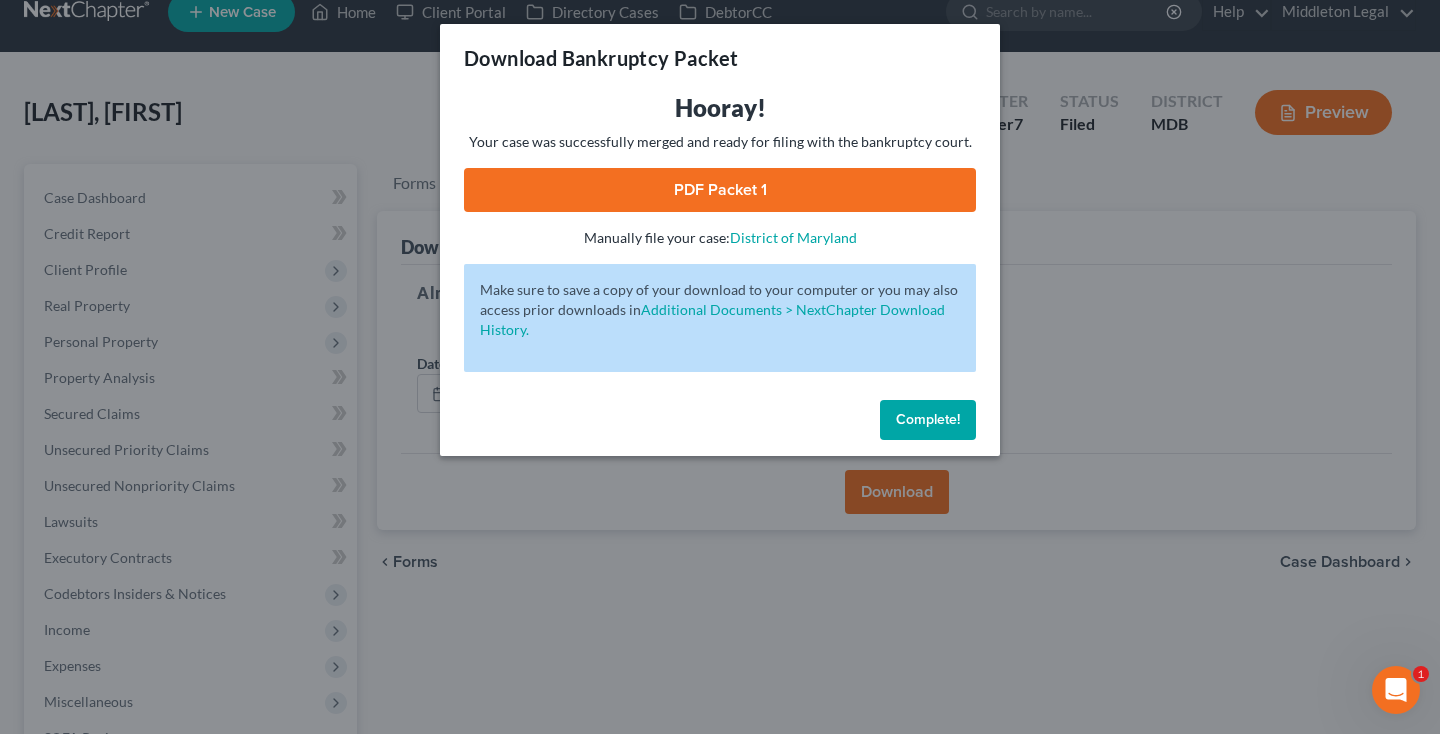click on "PDF Packet 1" at bounding box center (720, 190) 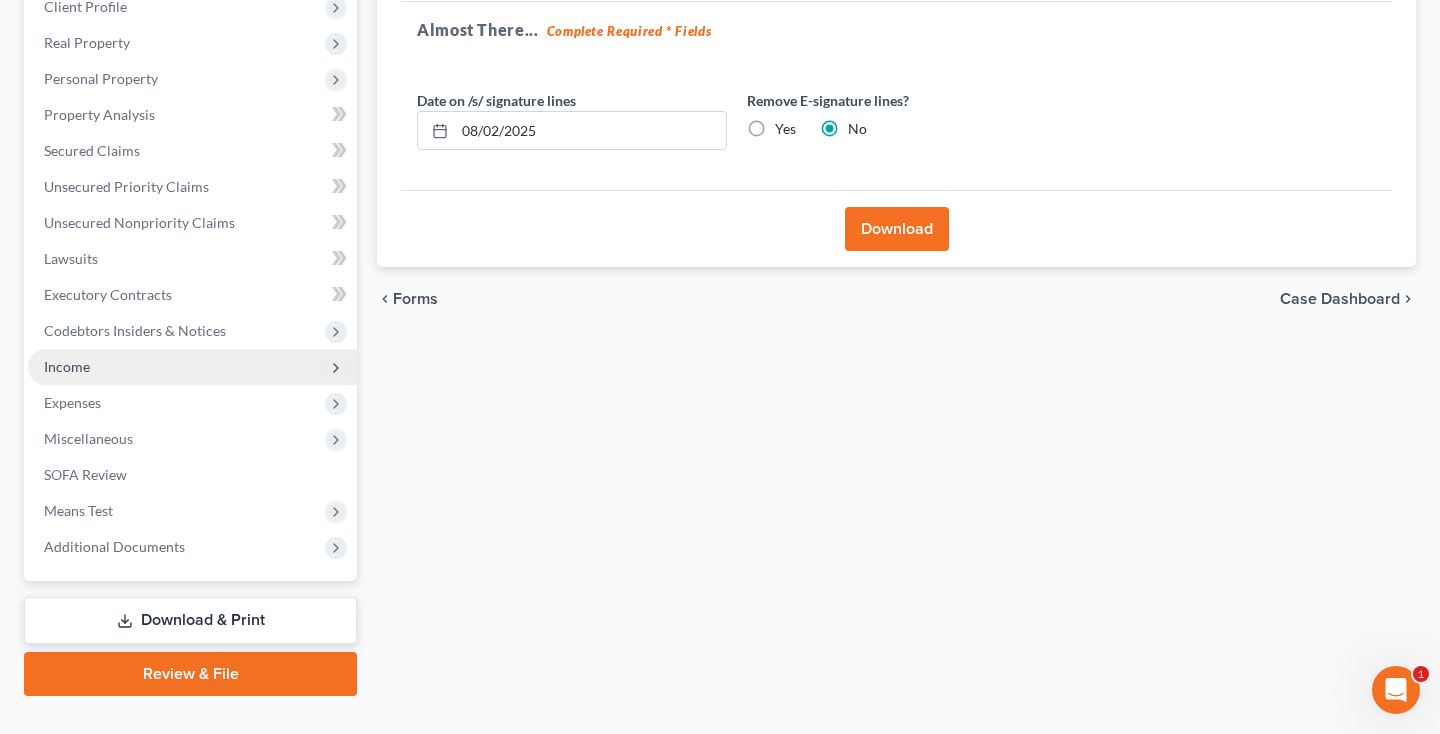scroll, scrollTop: 309, scrollLeft: 0, axis: vertical 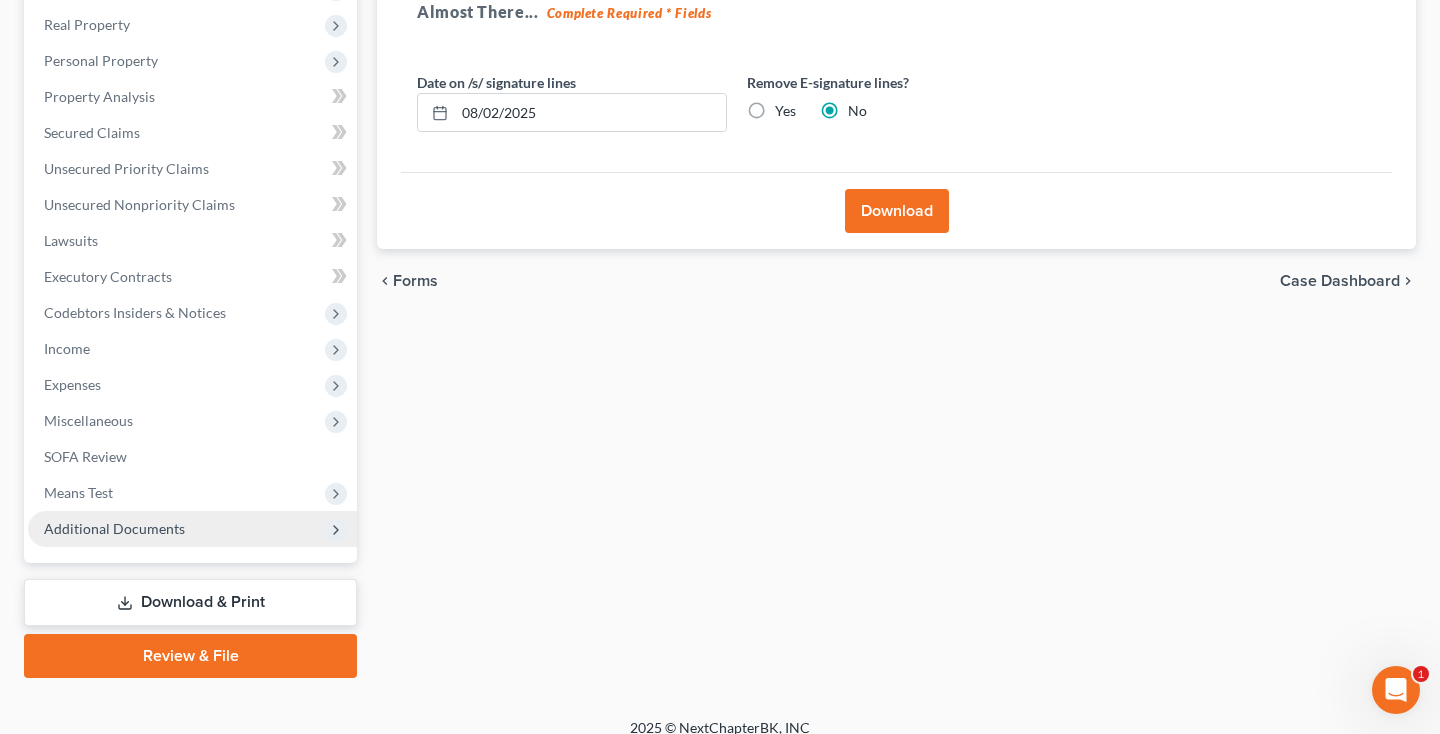 click on "Additional Documents" at bounding box center [114, 528] 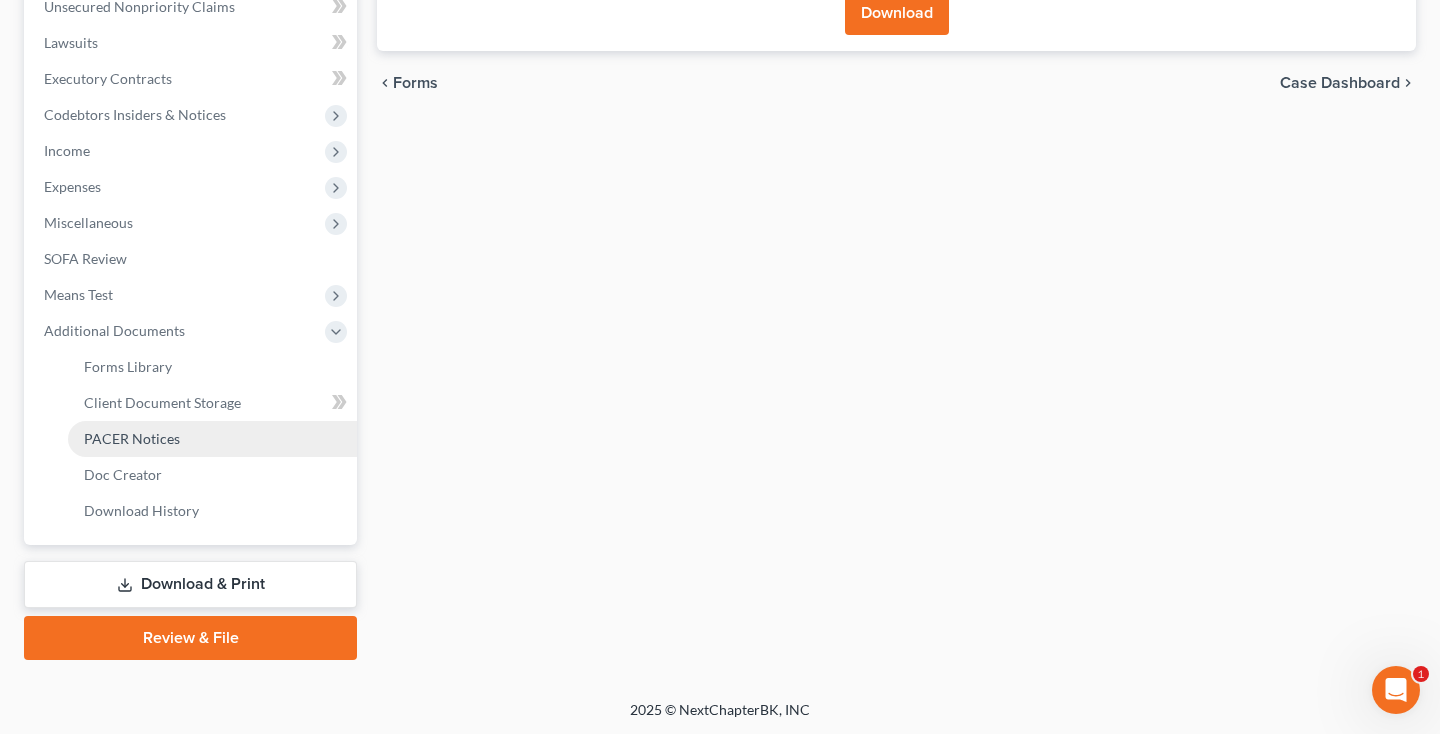 scroll, scrollTop: 421, scrollLeft: 0, axis: vertical 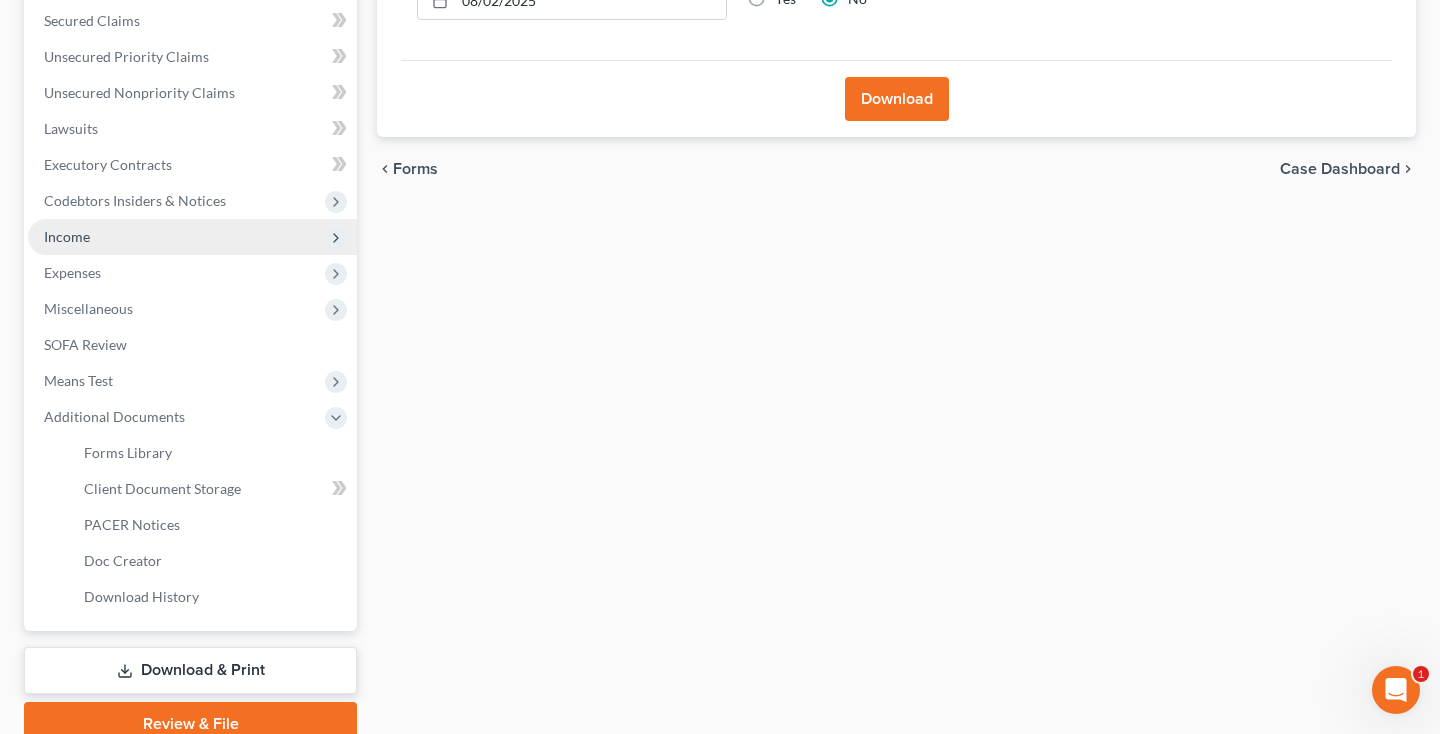 click on "Income" at bounding box center (192, 237) 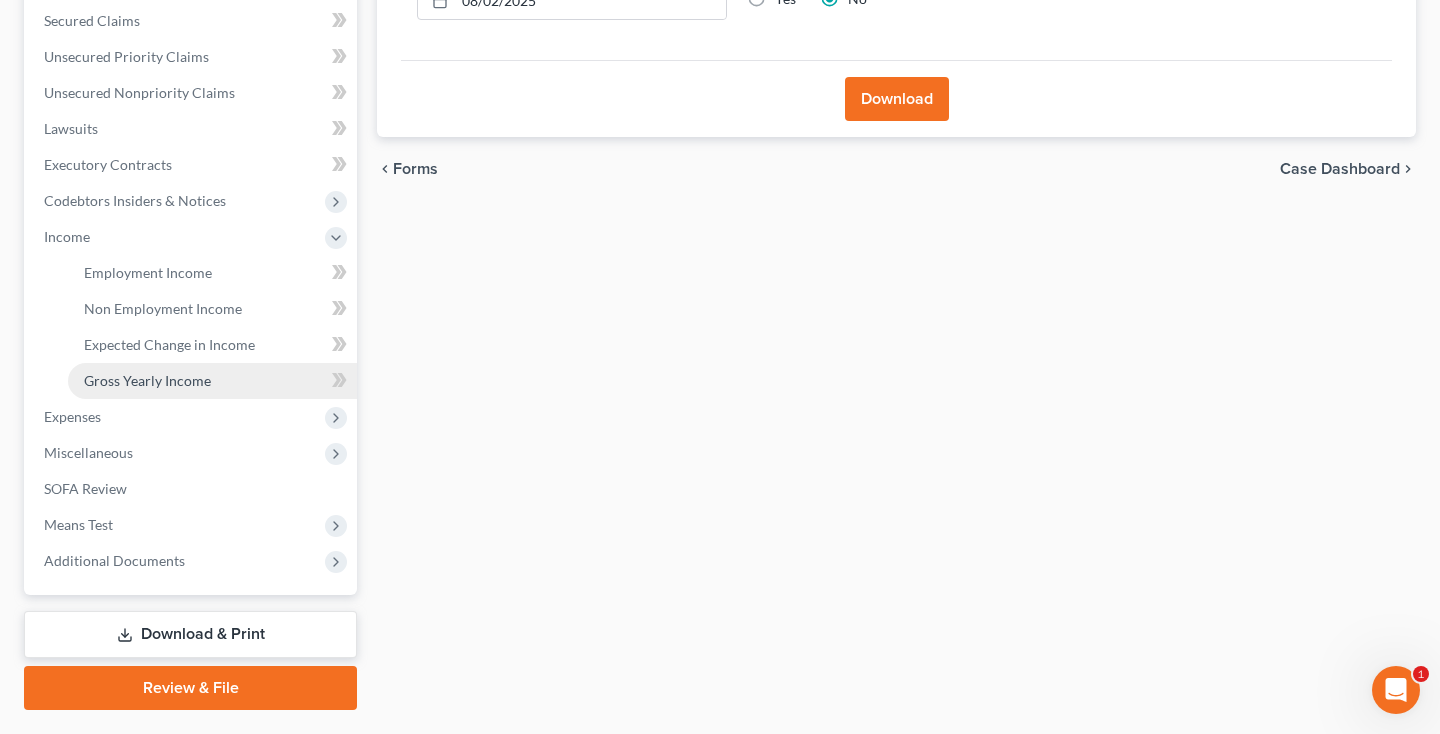 click on "Gross Yearly Income" at bounding box center (147, 380) 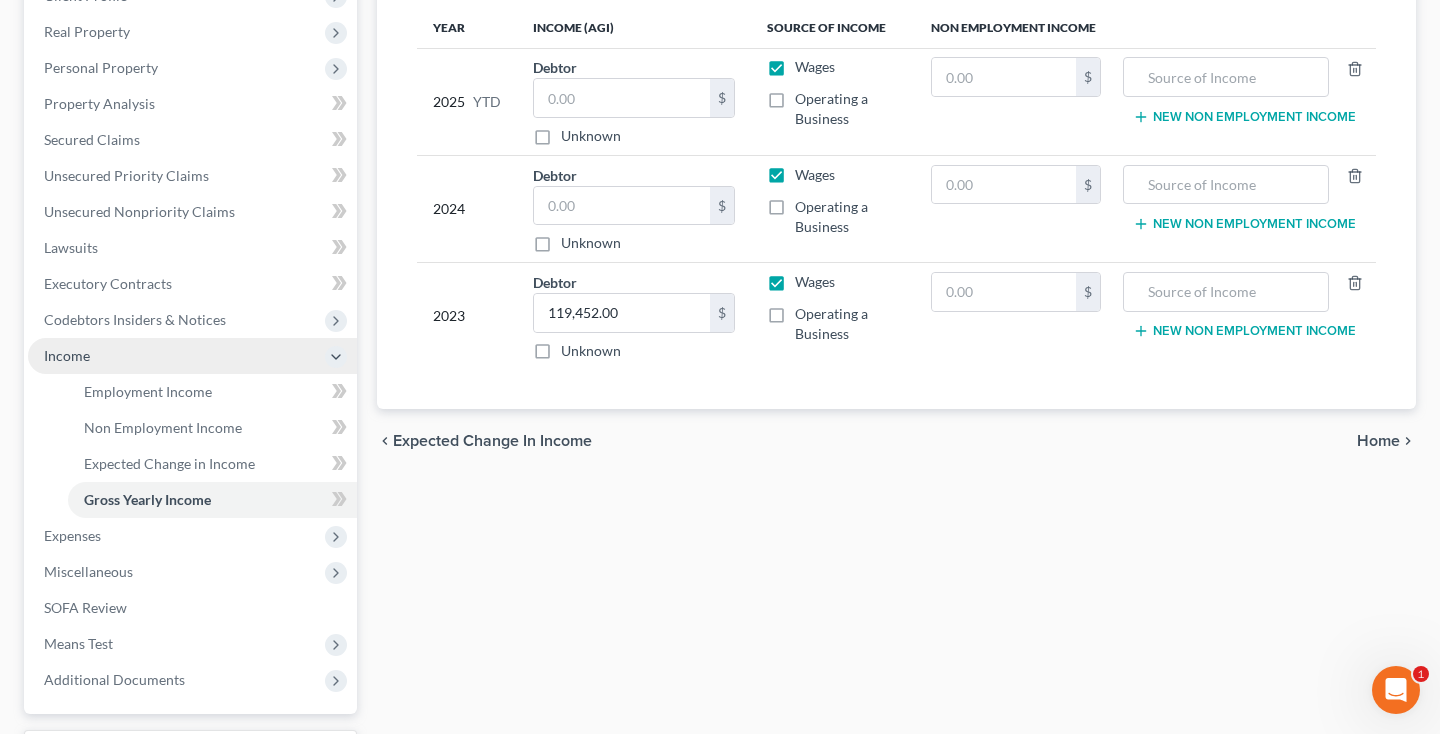 scroll, scrollTop: 294, scrollLeft: 0, axis: vertical 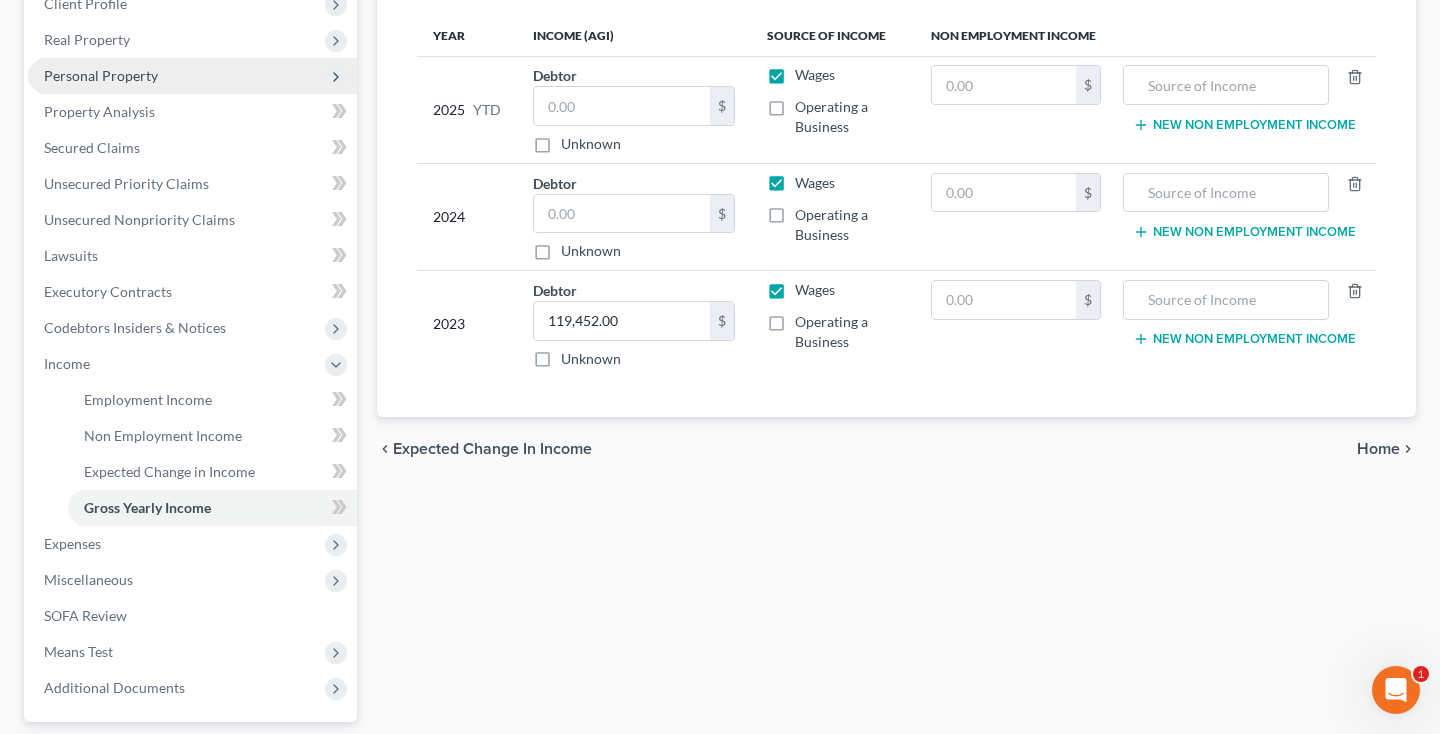 click on "Personal Property" at bounding box center [192, 76] 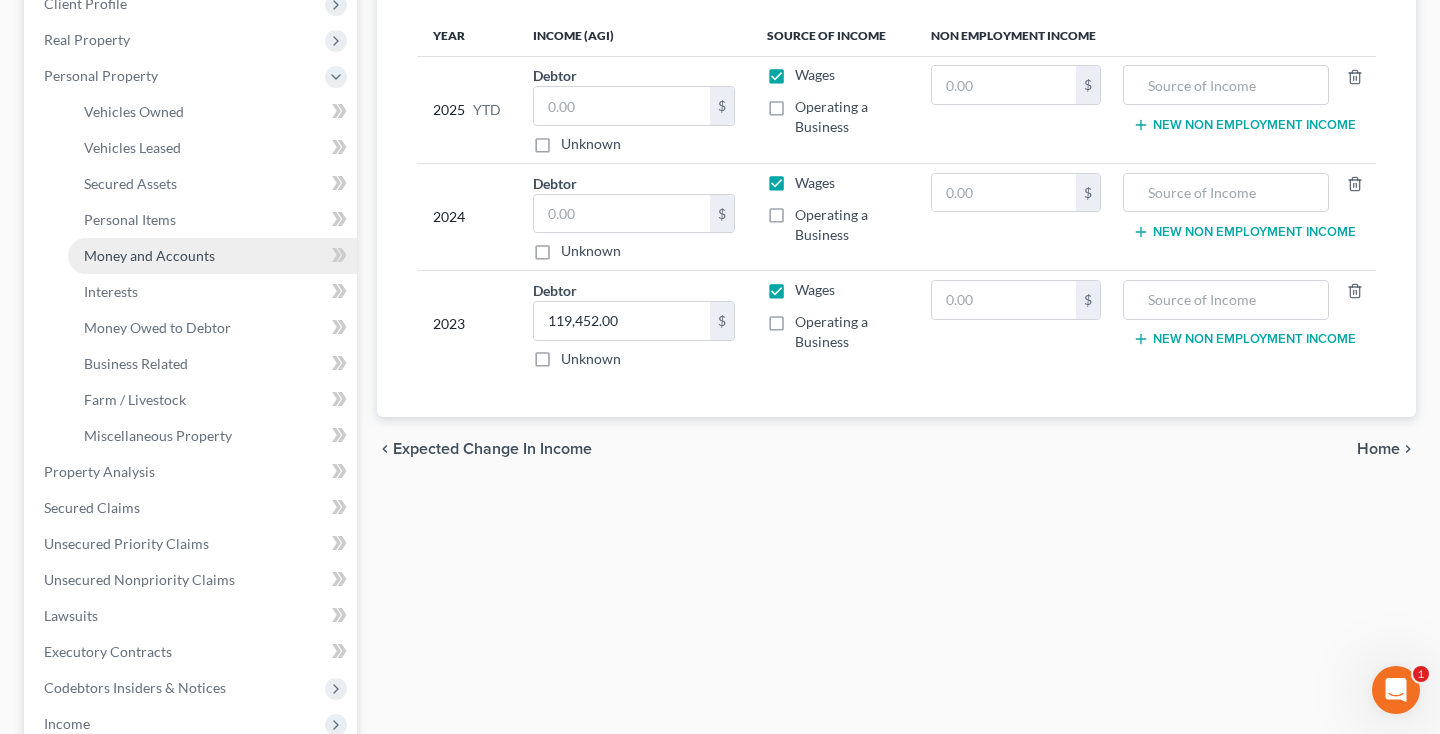 click on "Money and Accounts" at bounding box center (149, 255) 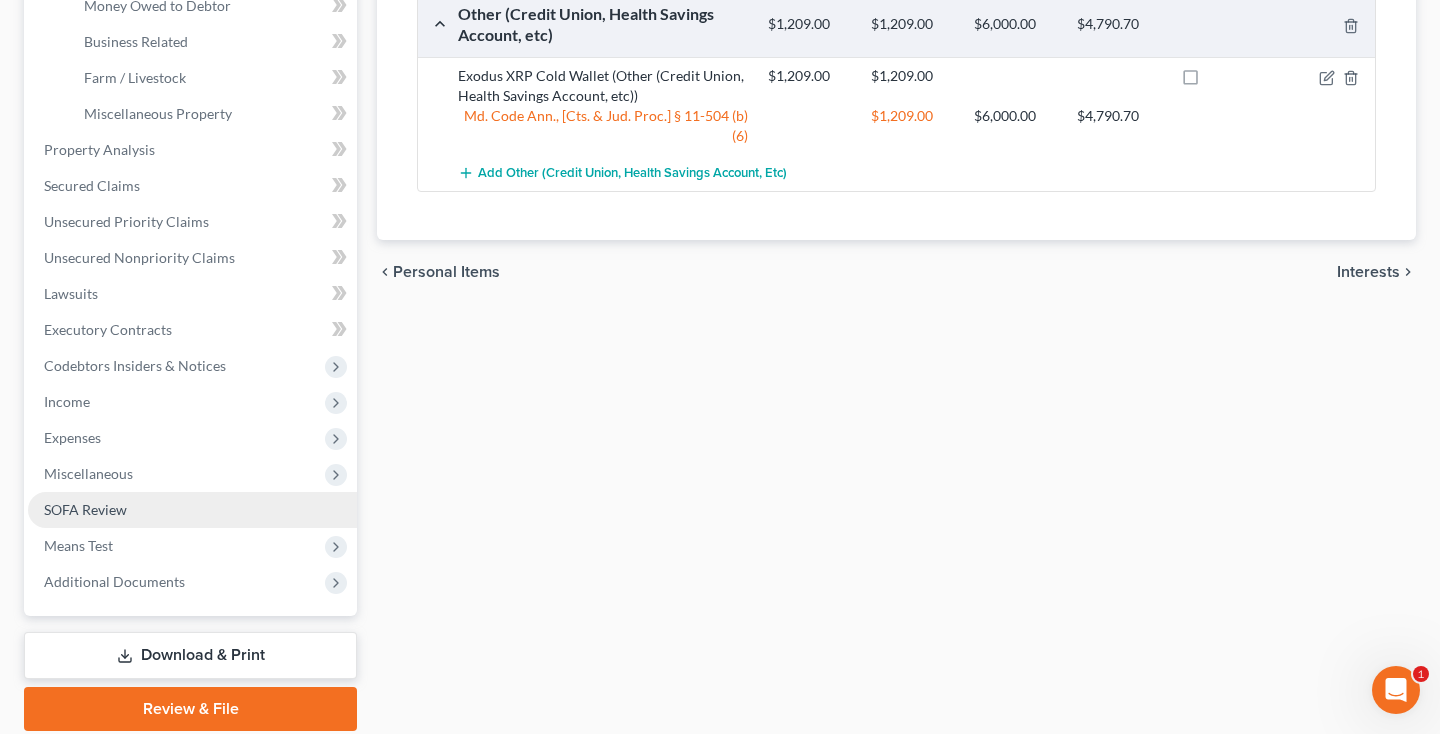 scroll, scrollTop: 622, scrollLeft: 0, axis: vertical 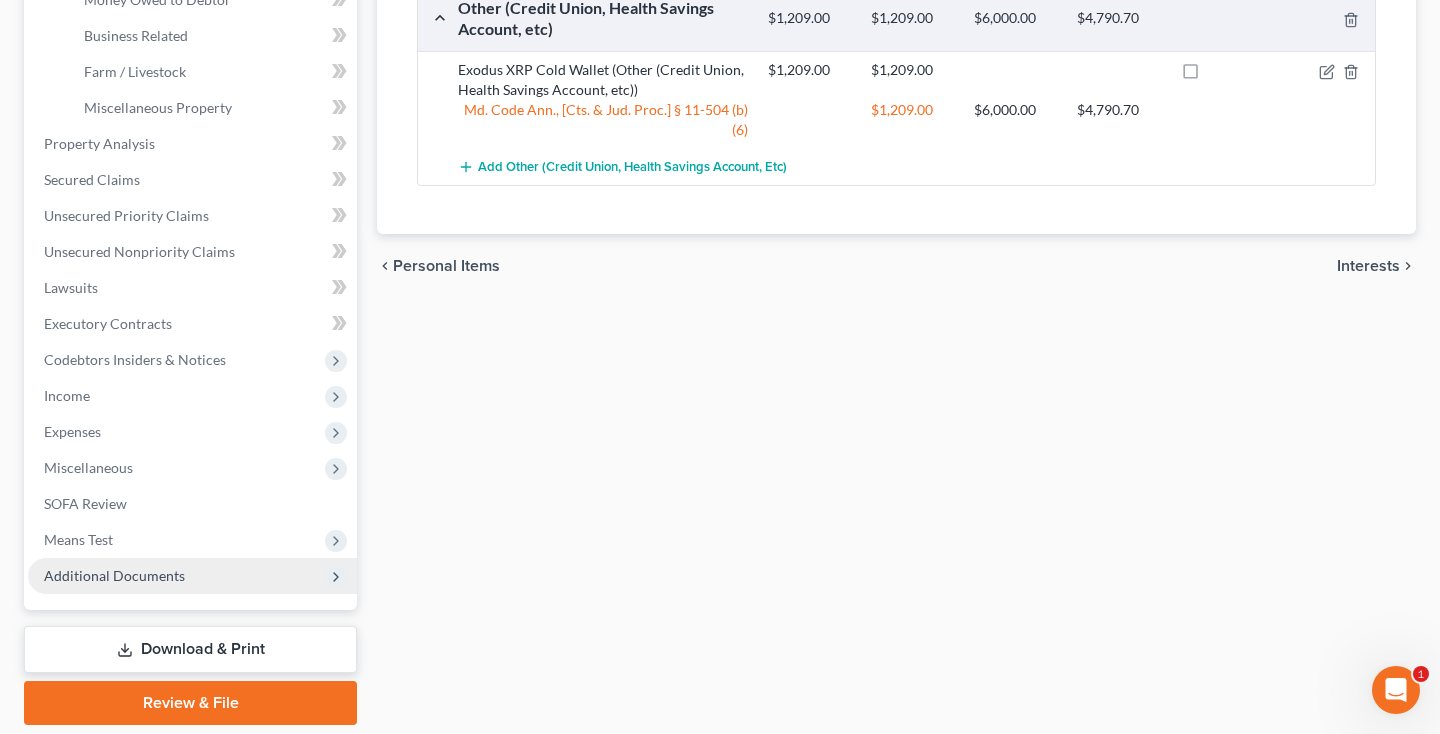 click on "Additional Documents" at bounding box center [114, 575] 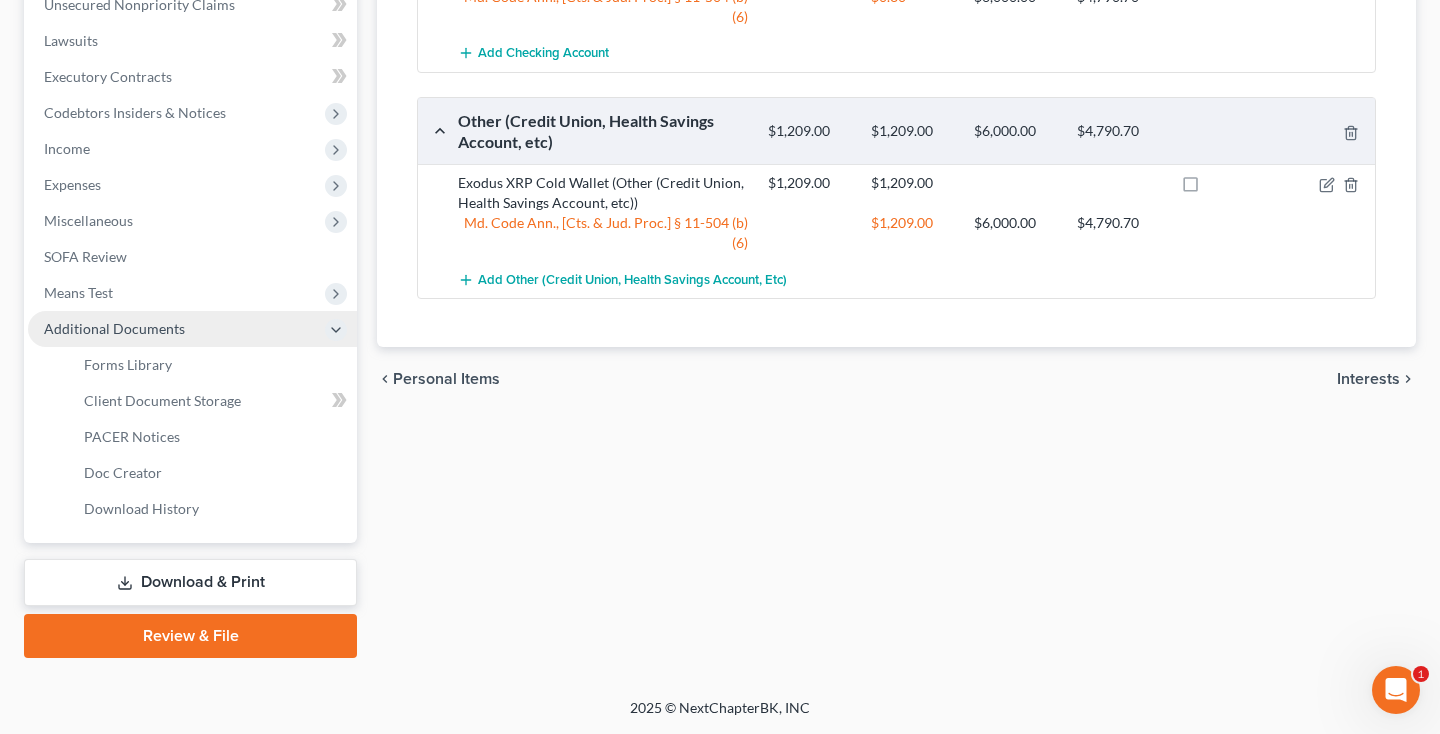 scroll, scrollTop: 509, scrollLeft: 0, axis: vertical 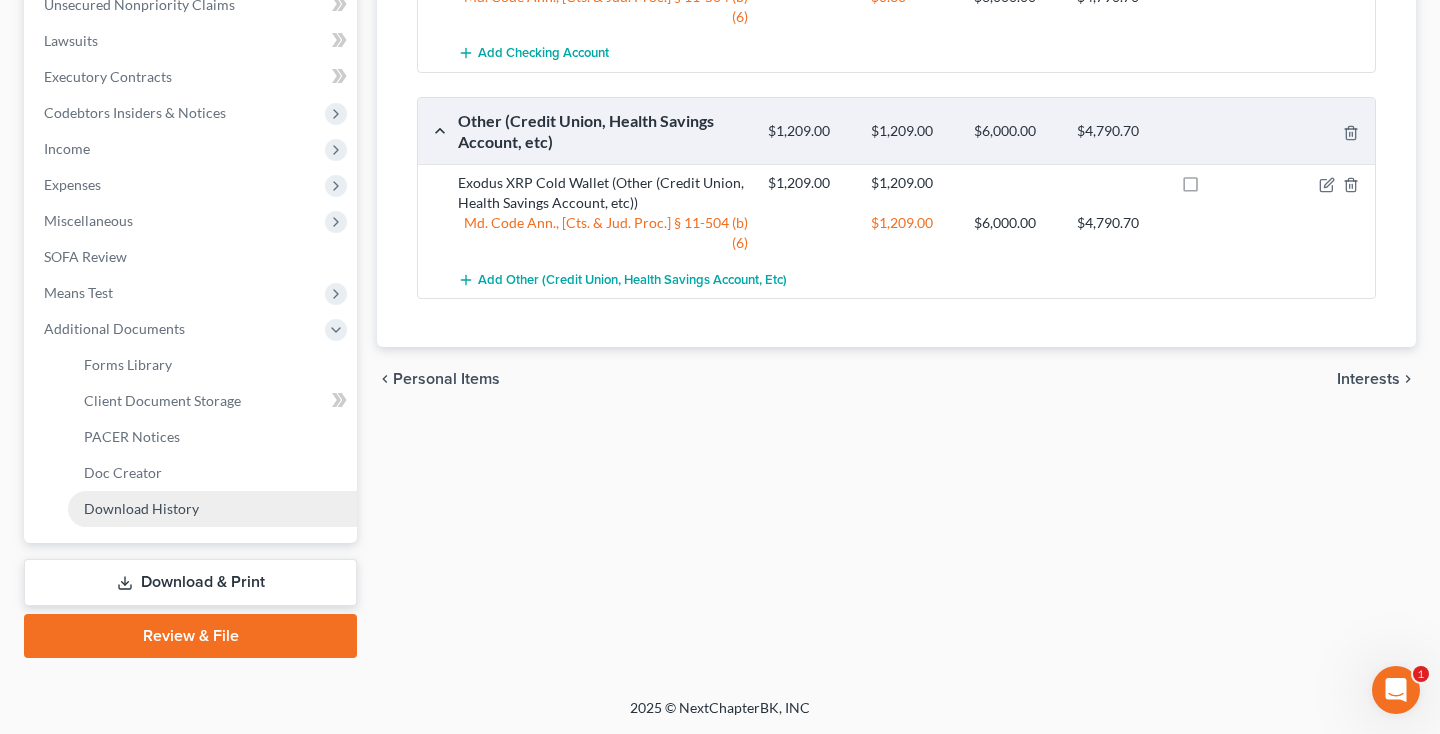 click on "Download History" at bounding box center (141, 508) 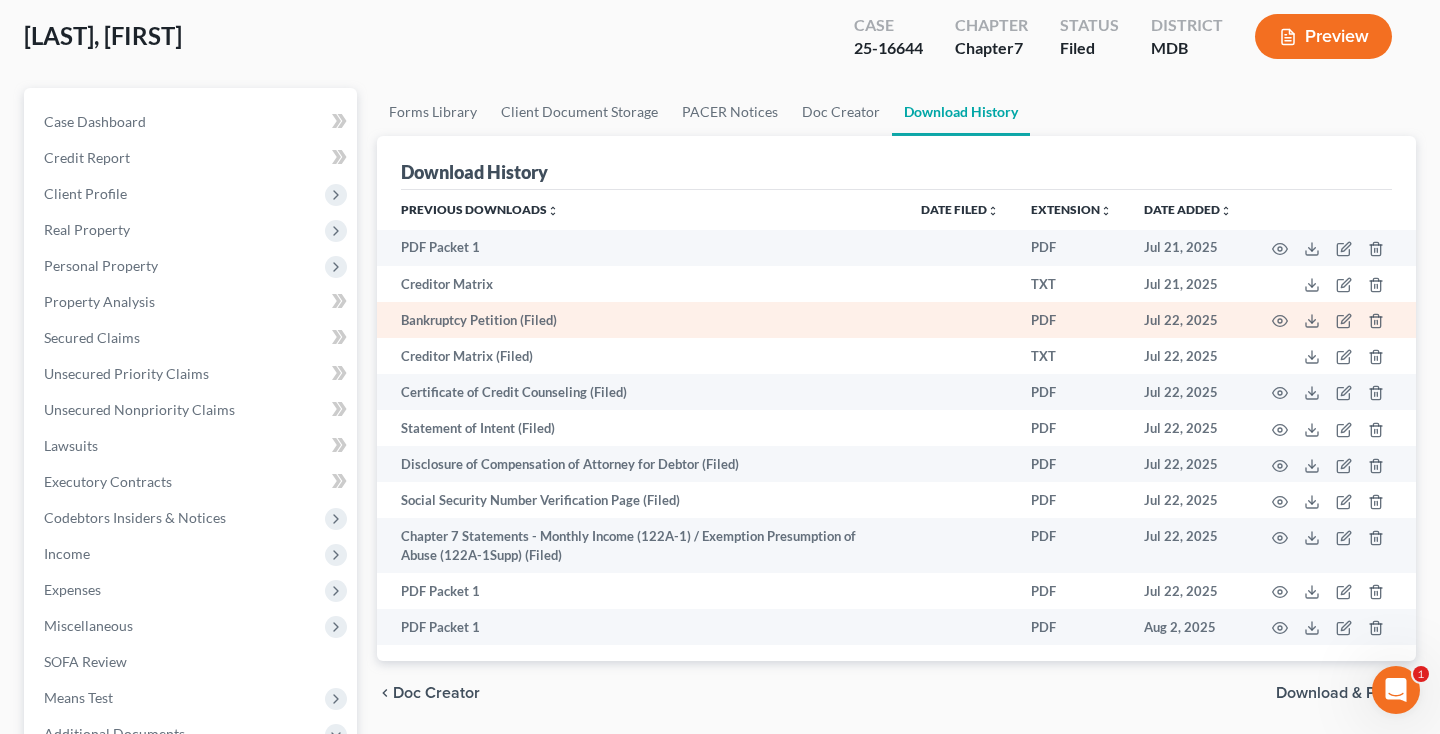 scroll, scrollTop: 105, scrollLeft: 0, axis: vertical 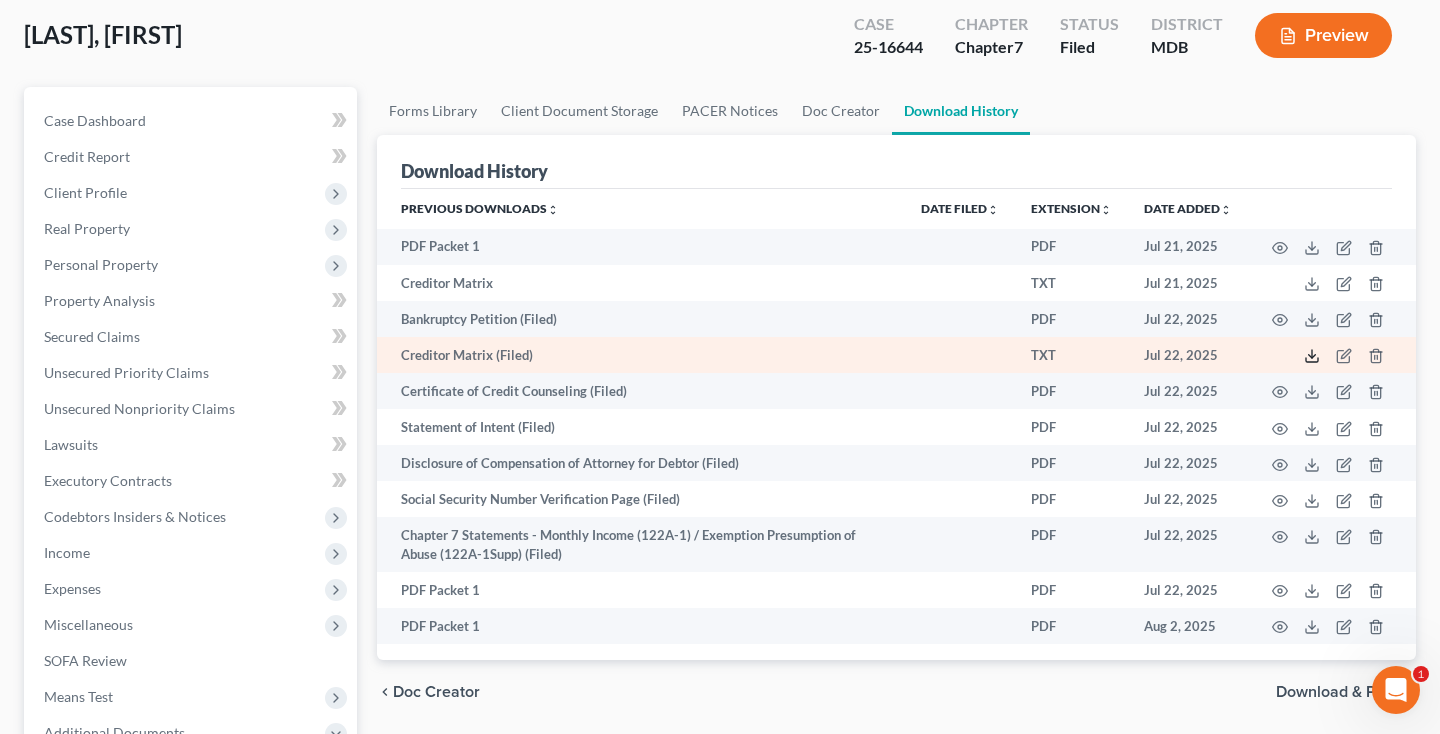 click 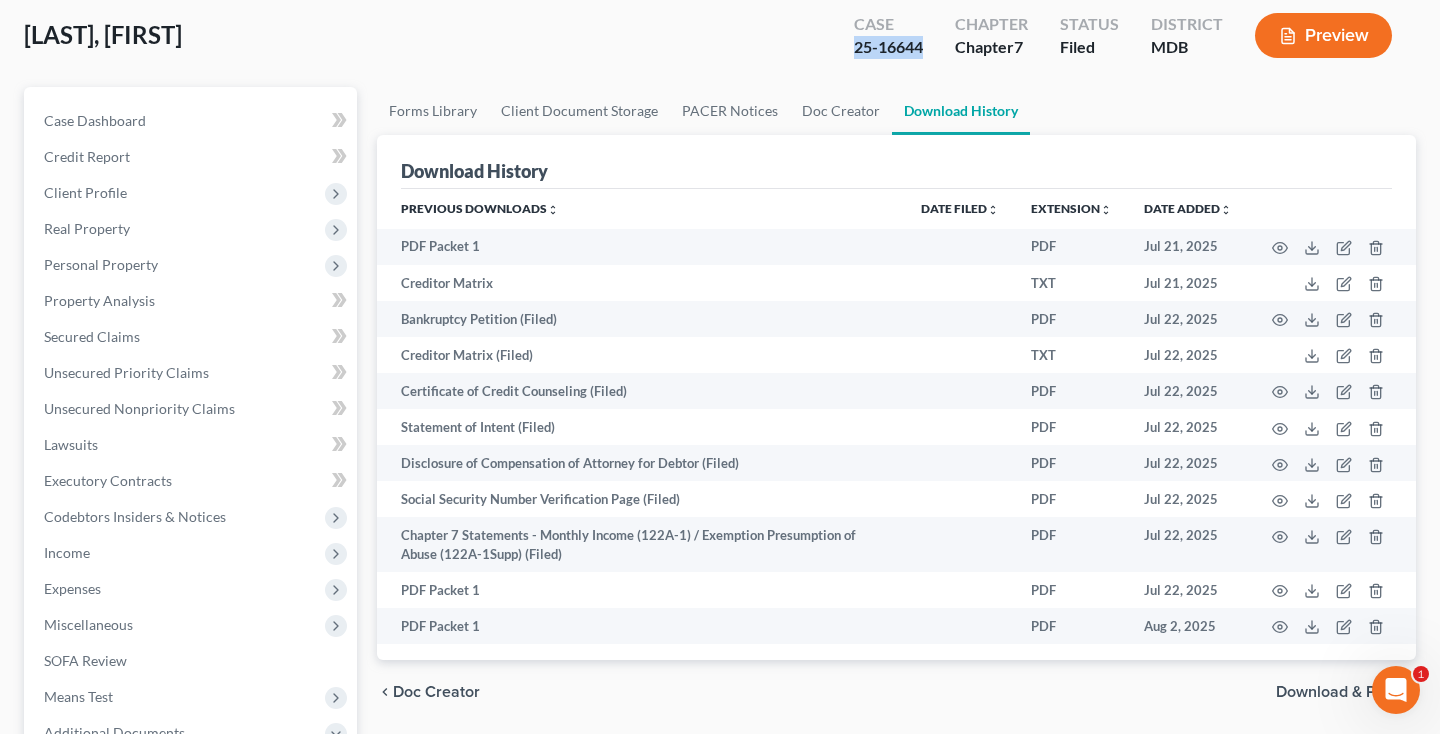 drag, startPoint x: 851, startPoint y: 46, endPoint x: 931, endPoint y: 46, distance: 80 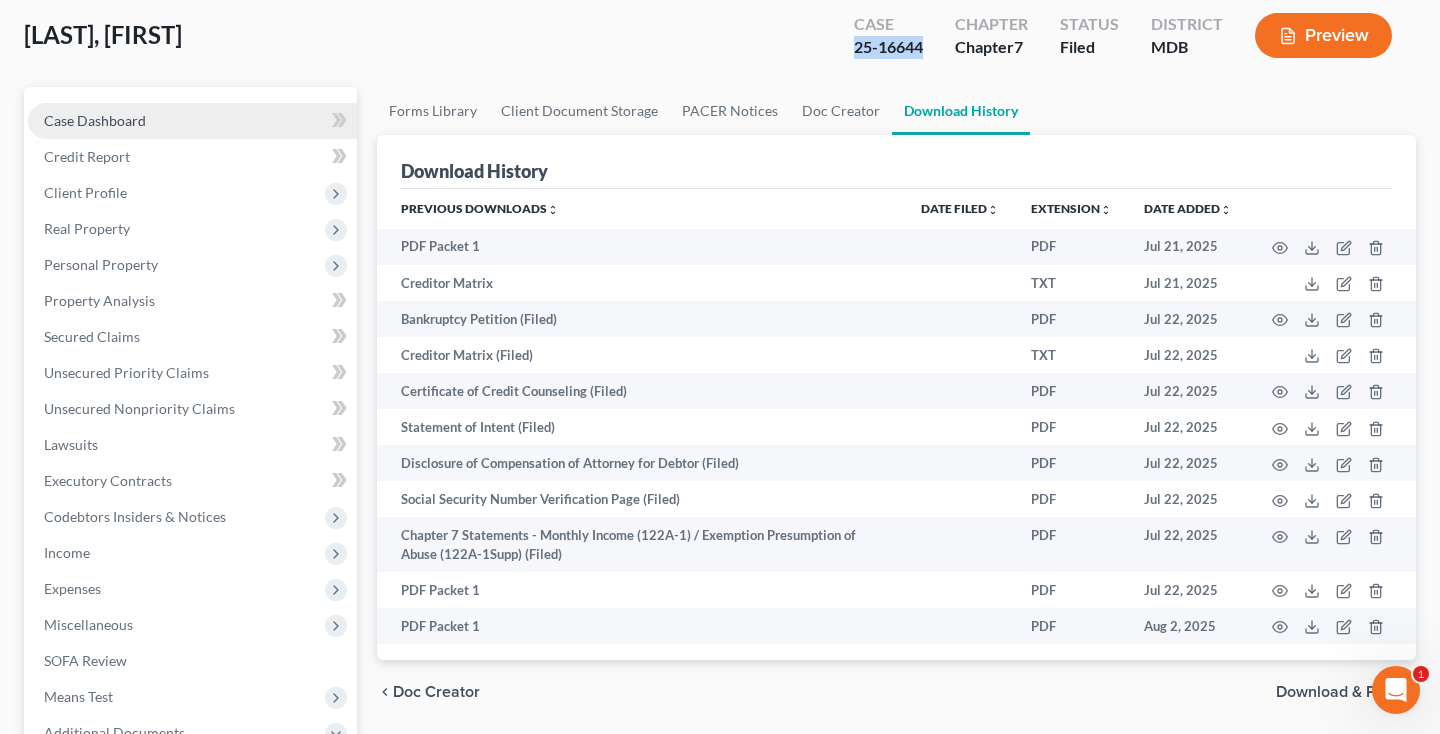 click on "Case Dashboard" at bounding box center [192, 121] 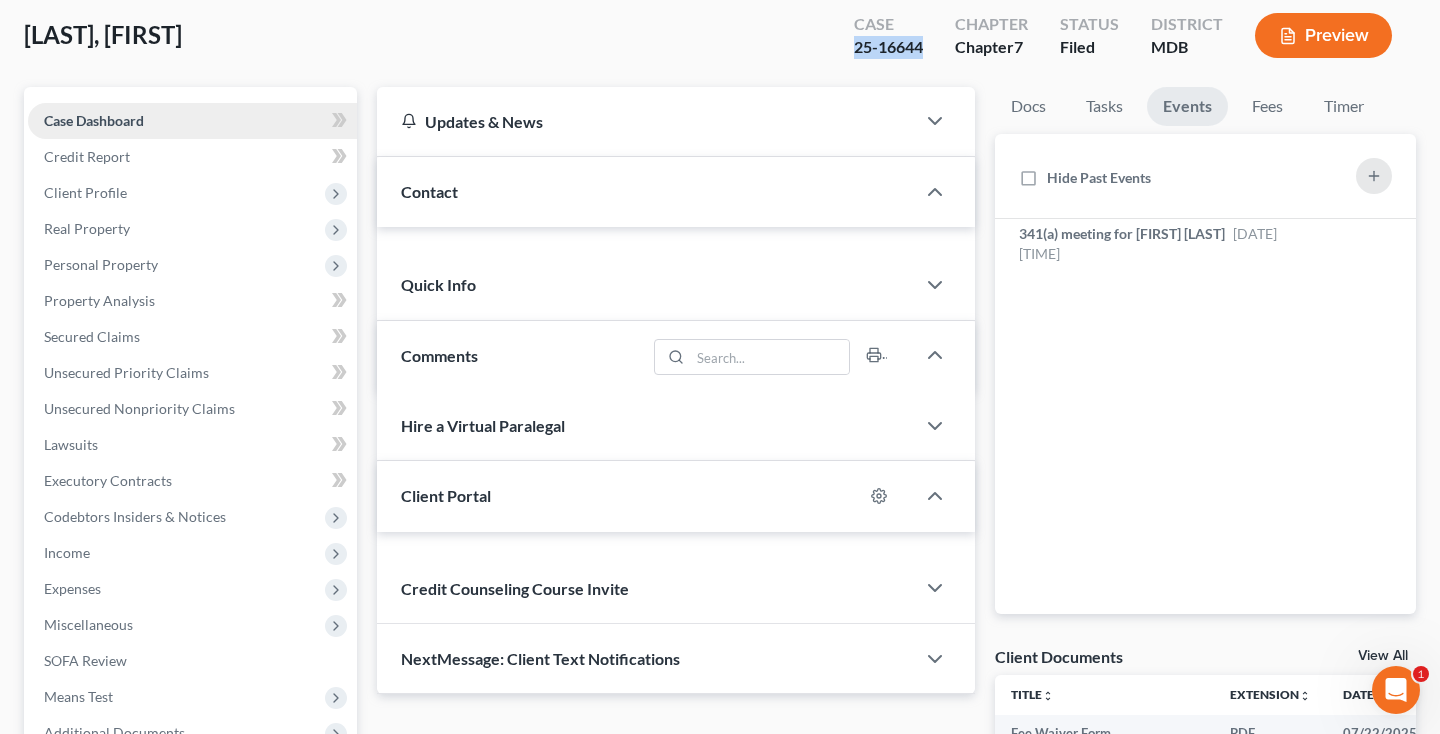 scroll, scrollTop: 0, scrollLeft: 0, axis: both 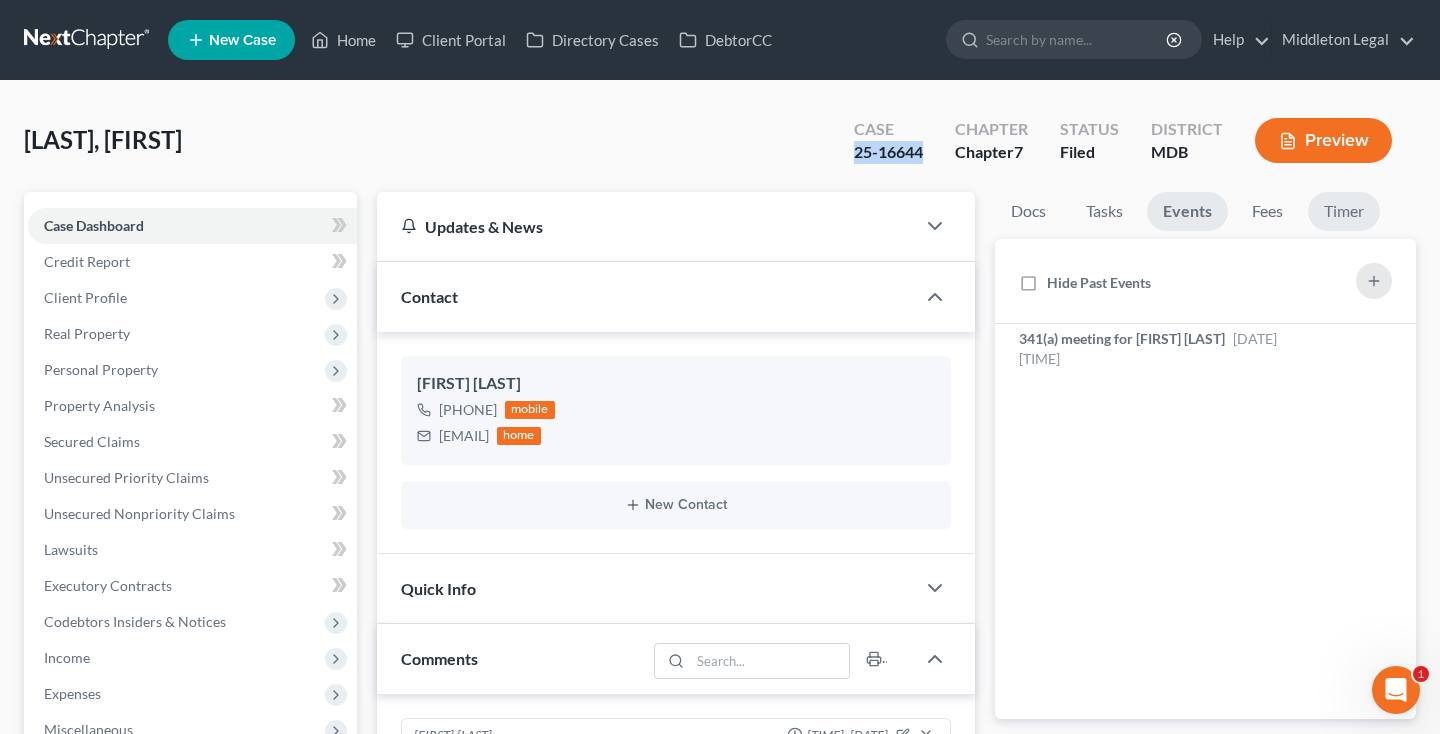 click on "Timer" at bounding box center (1344, 211) 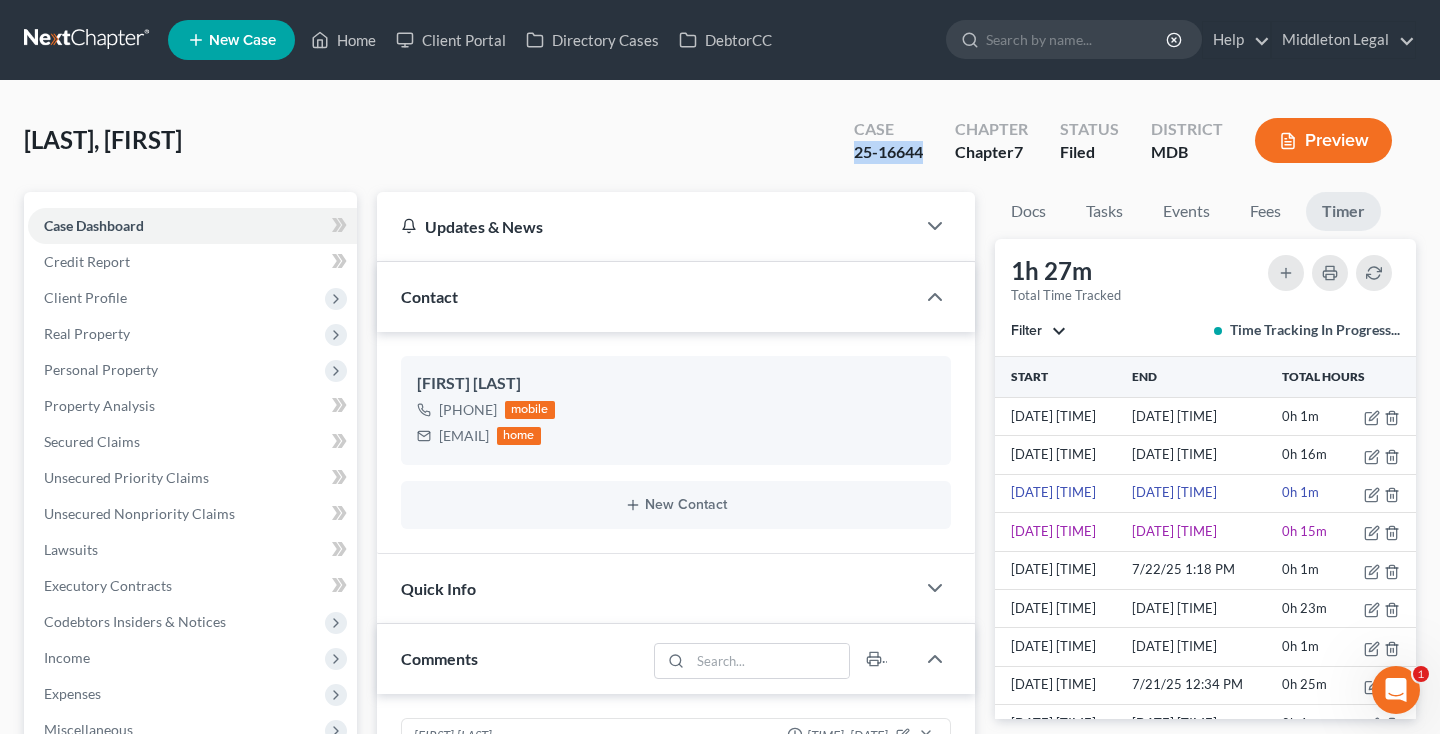 click at bounding box center [88, 40] 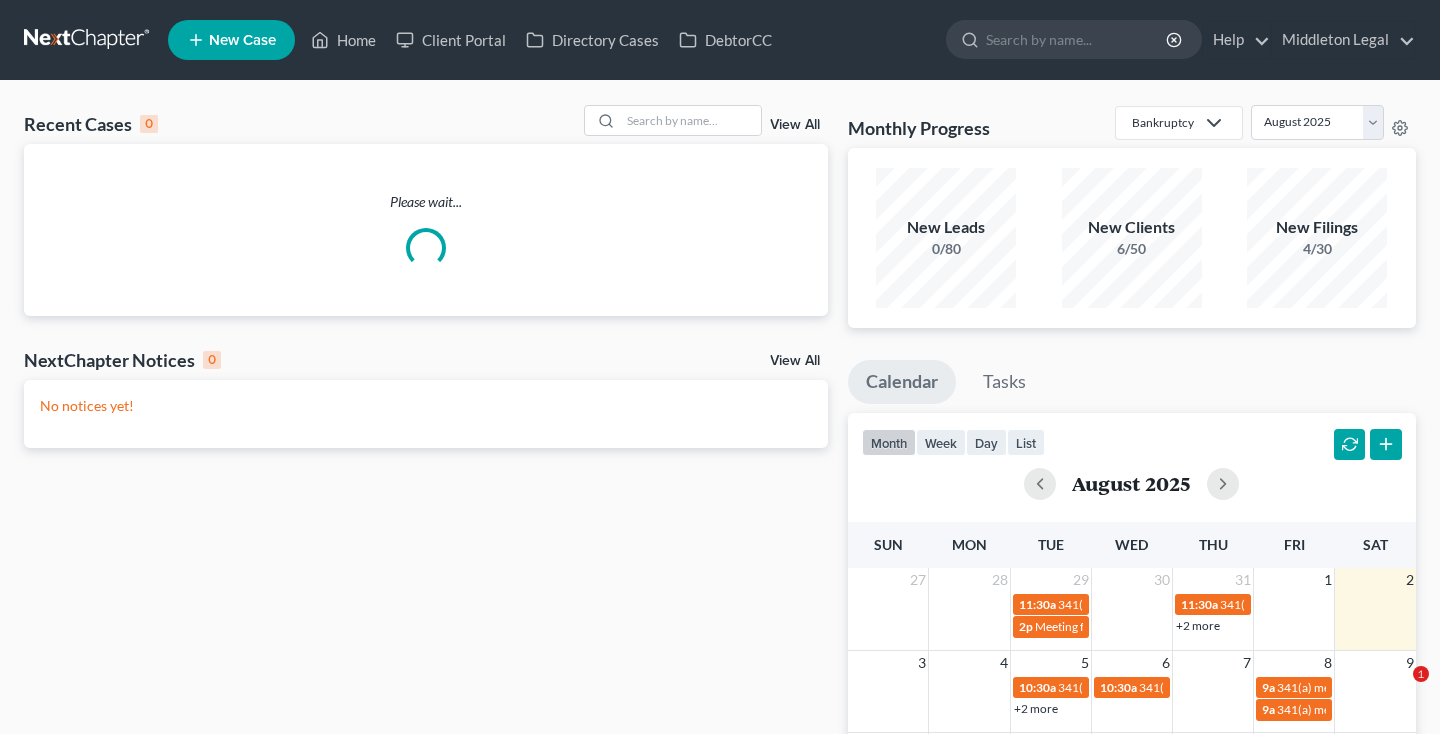 scroll, scrollTop: 0, scrollLeft: 0, axis: both 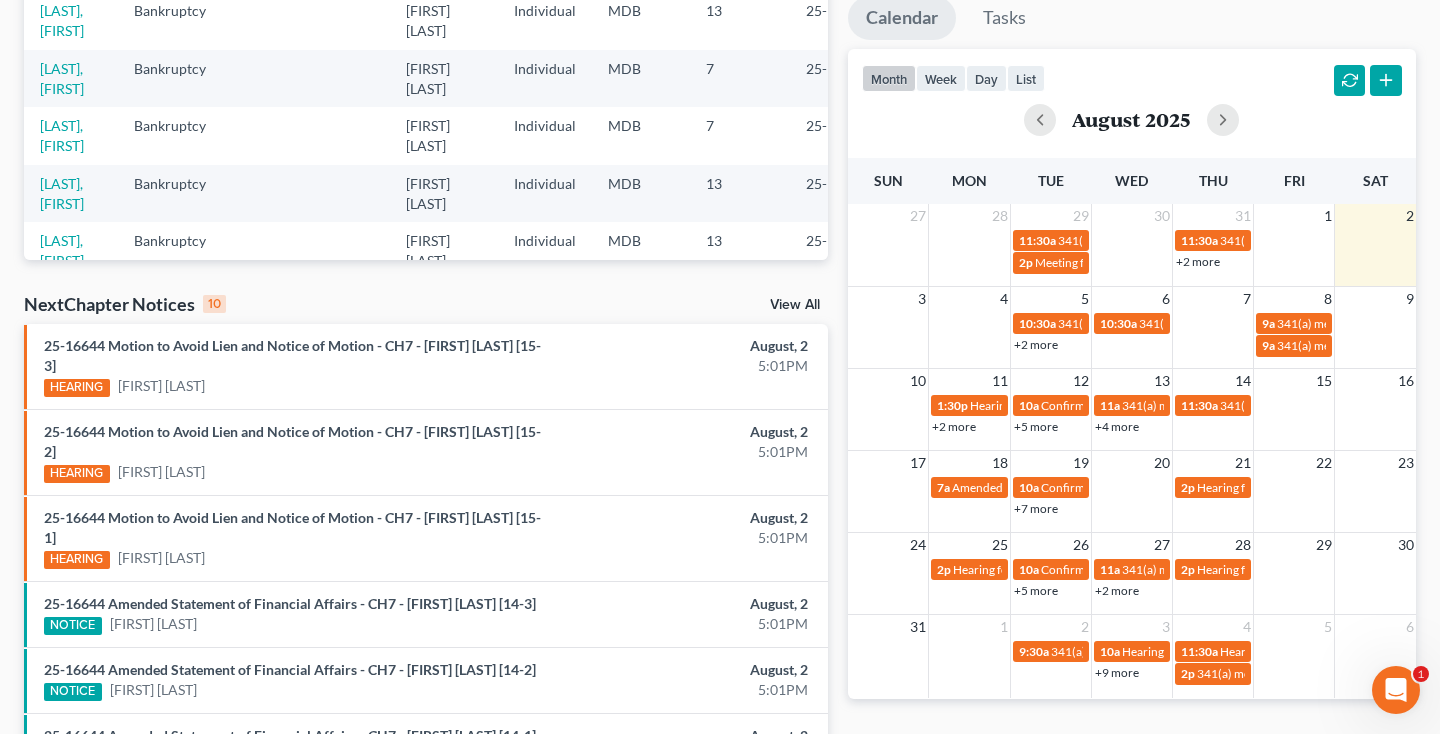 click on "+2 more" at bounding box center (1036, 344) 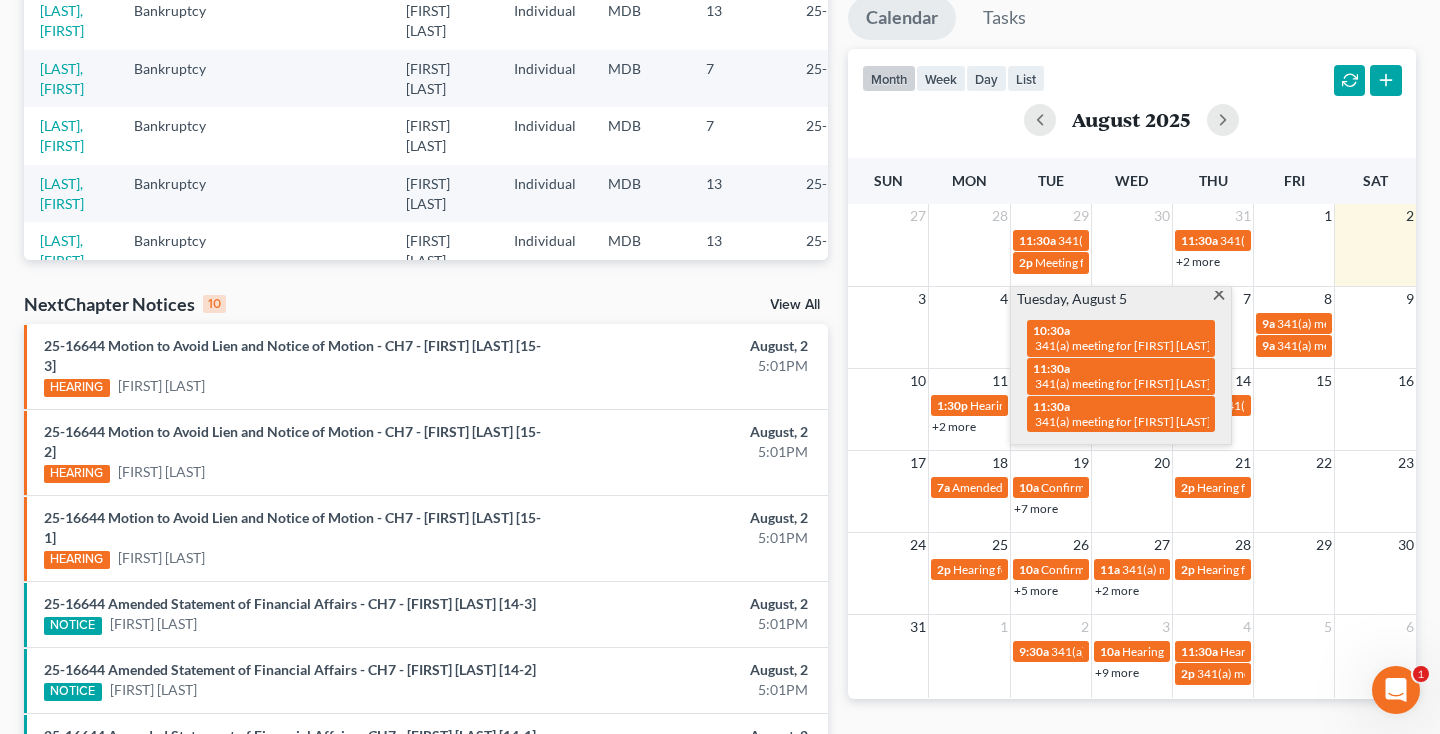 click at bounding box center (1218, 297) 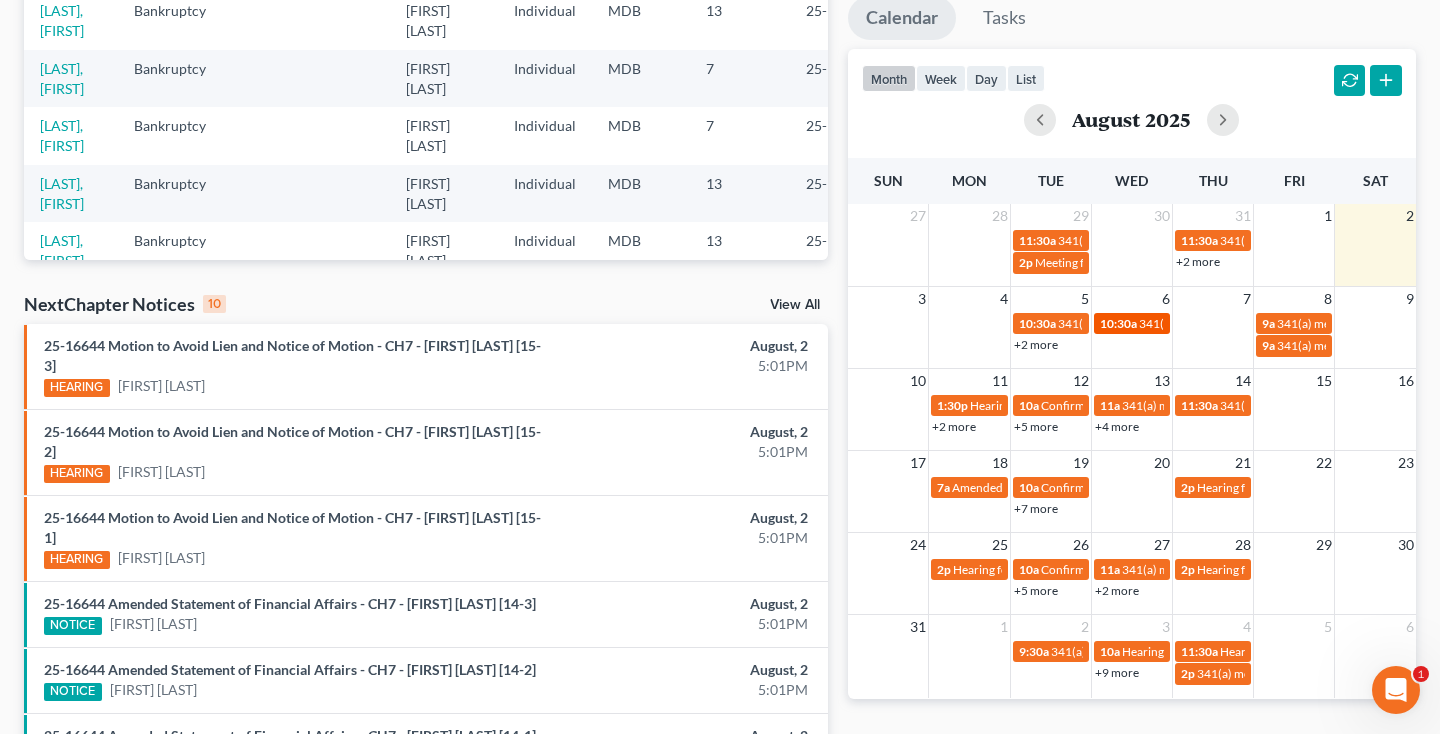 click on "341(a) meeting for [FIRST] [LAST]" at bounding box center (1227, 323) 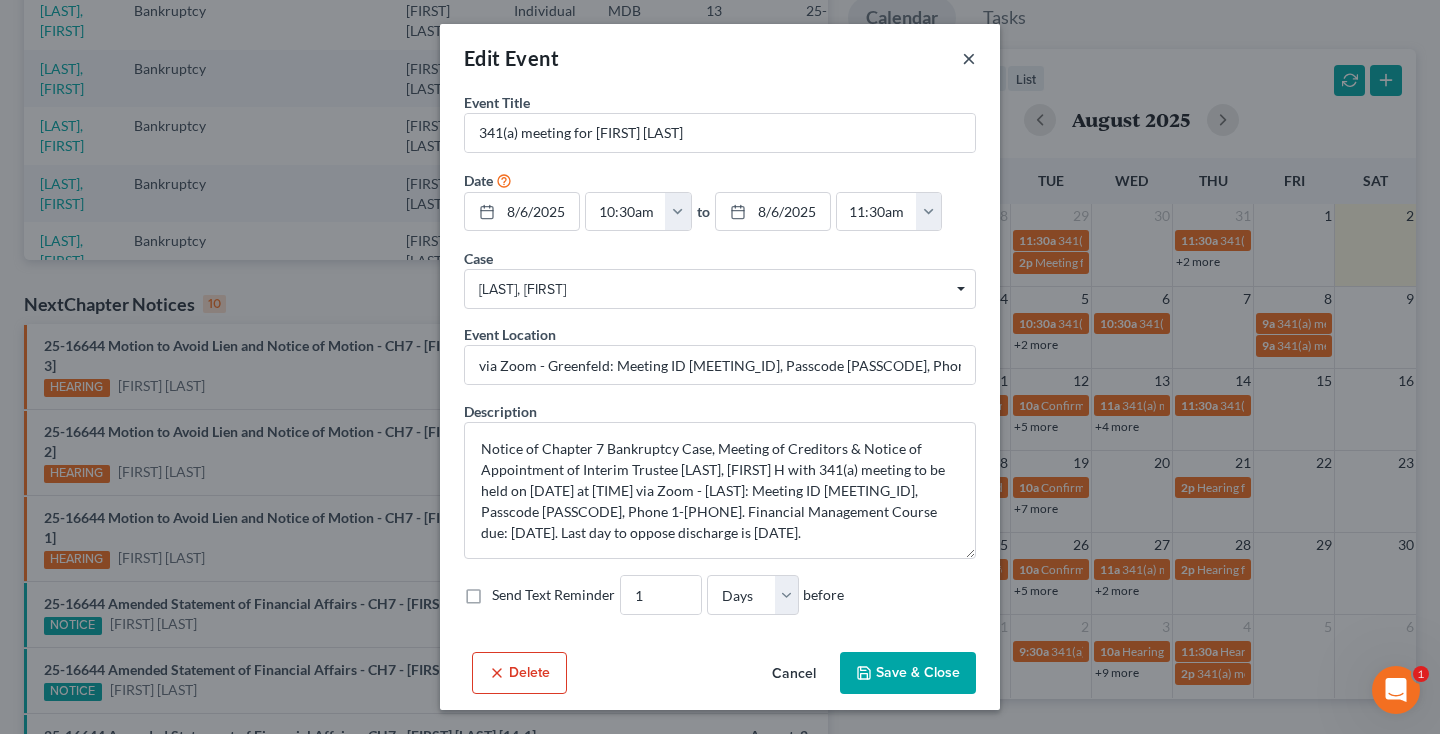 click on "×" at bounding box center [969, 58] 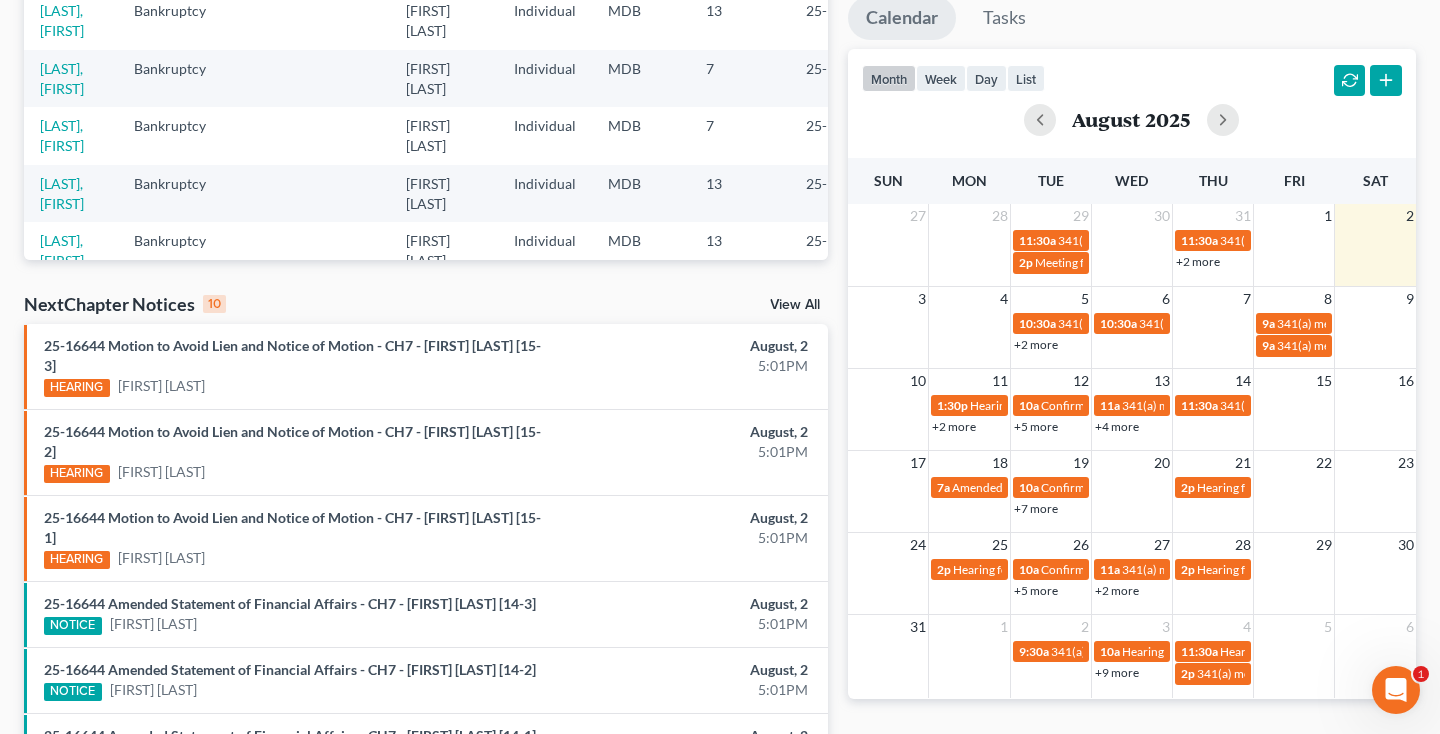 click on "+2 more" at bounding box center (1036, 344) 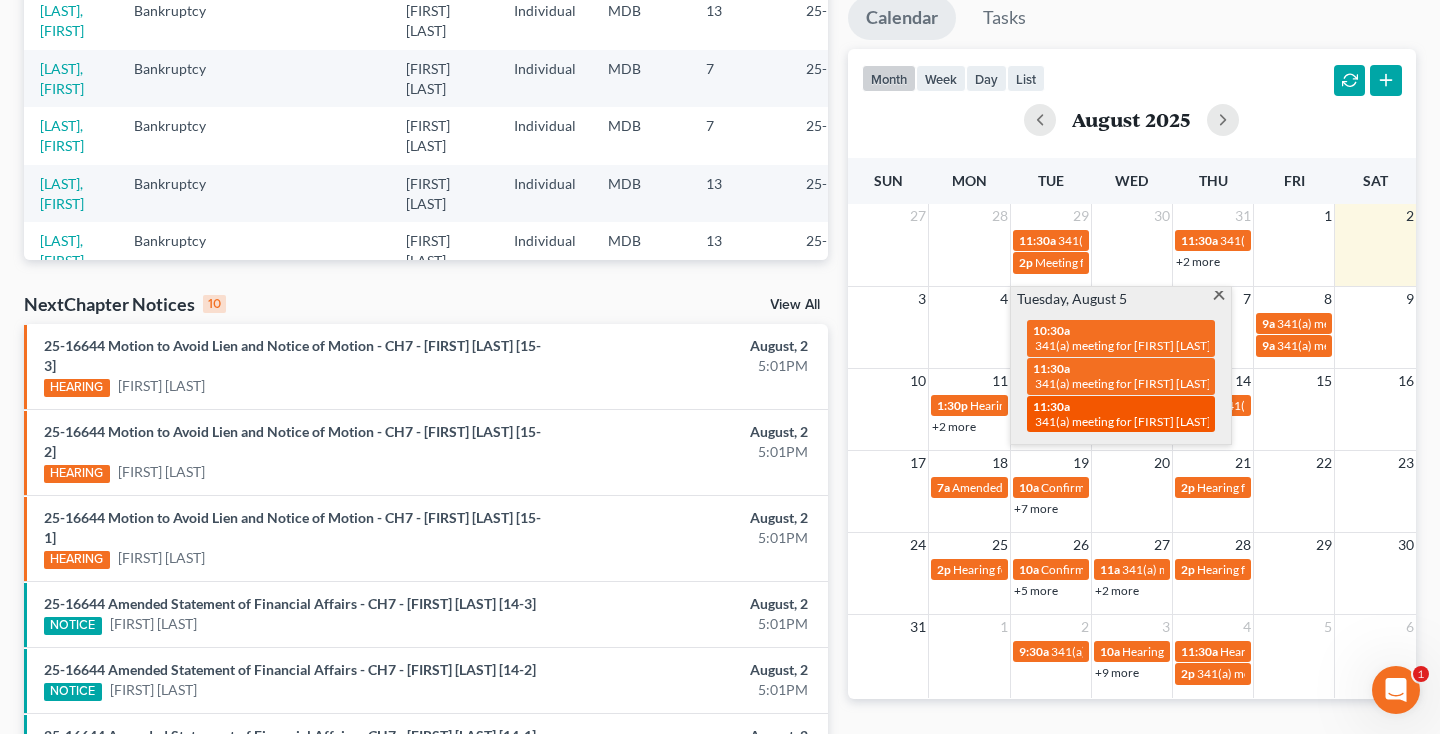 click on "341(a) meeting for [FIRST] [LAST]" at bounding box center (1123, 421) 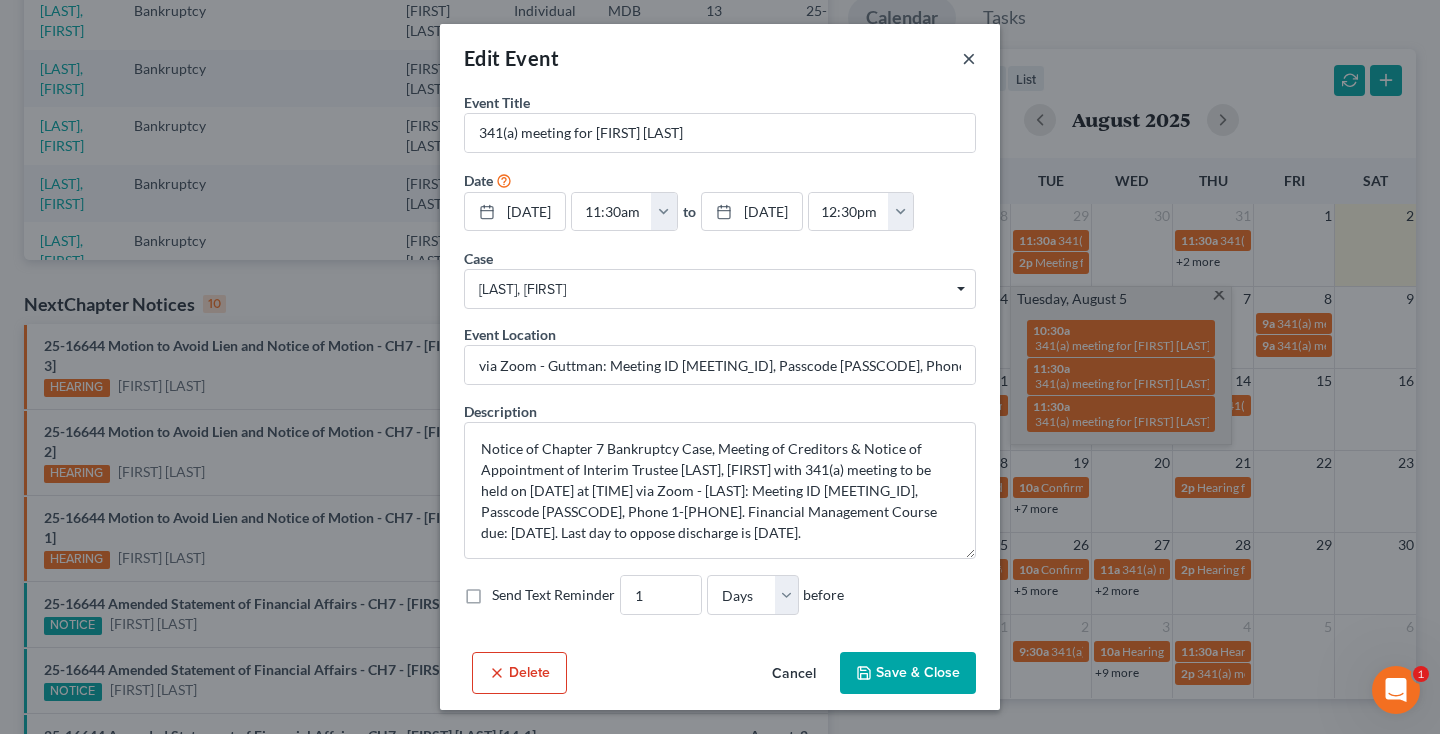 click on "×" at bounding box center (969, 58) 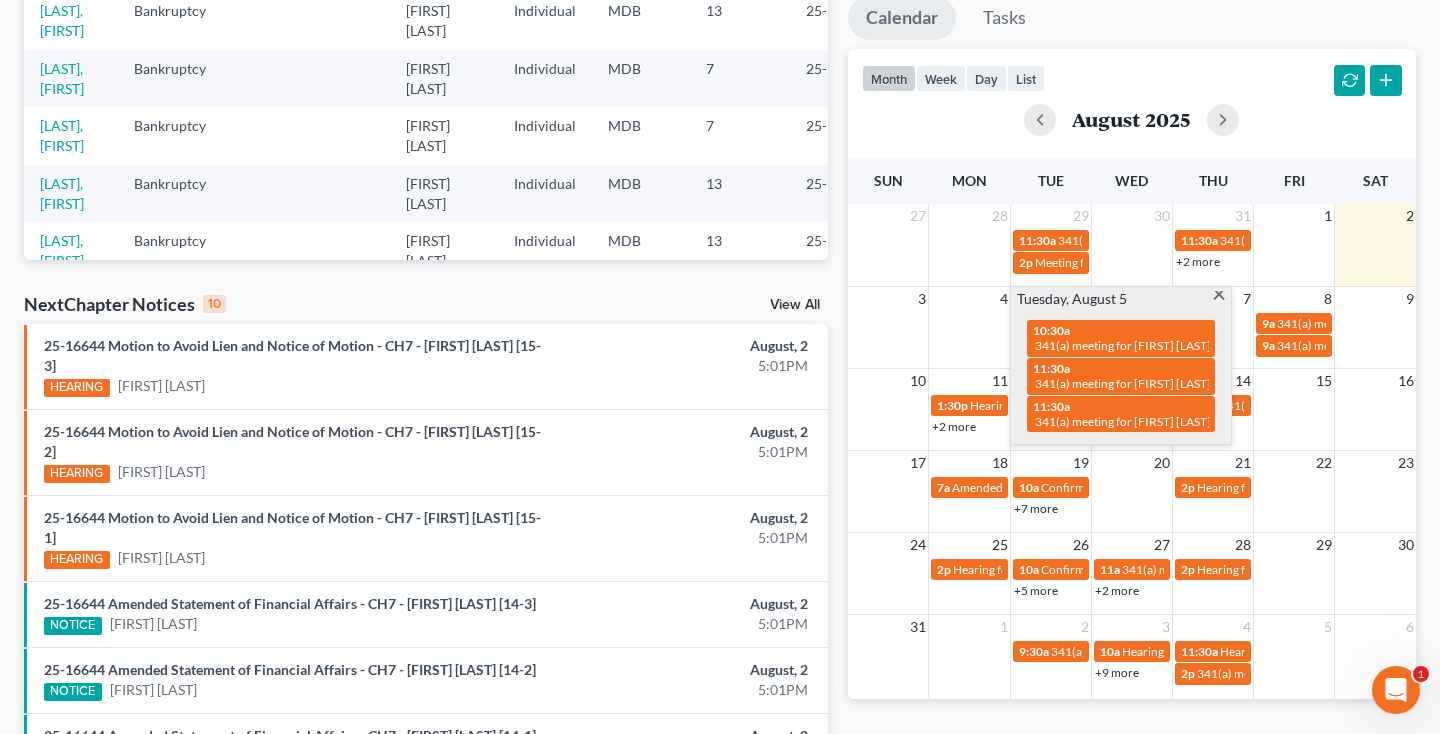 click at bounding box center (1218, 297) 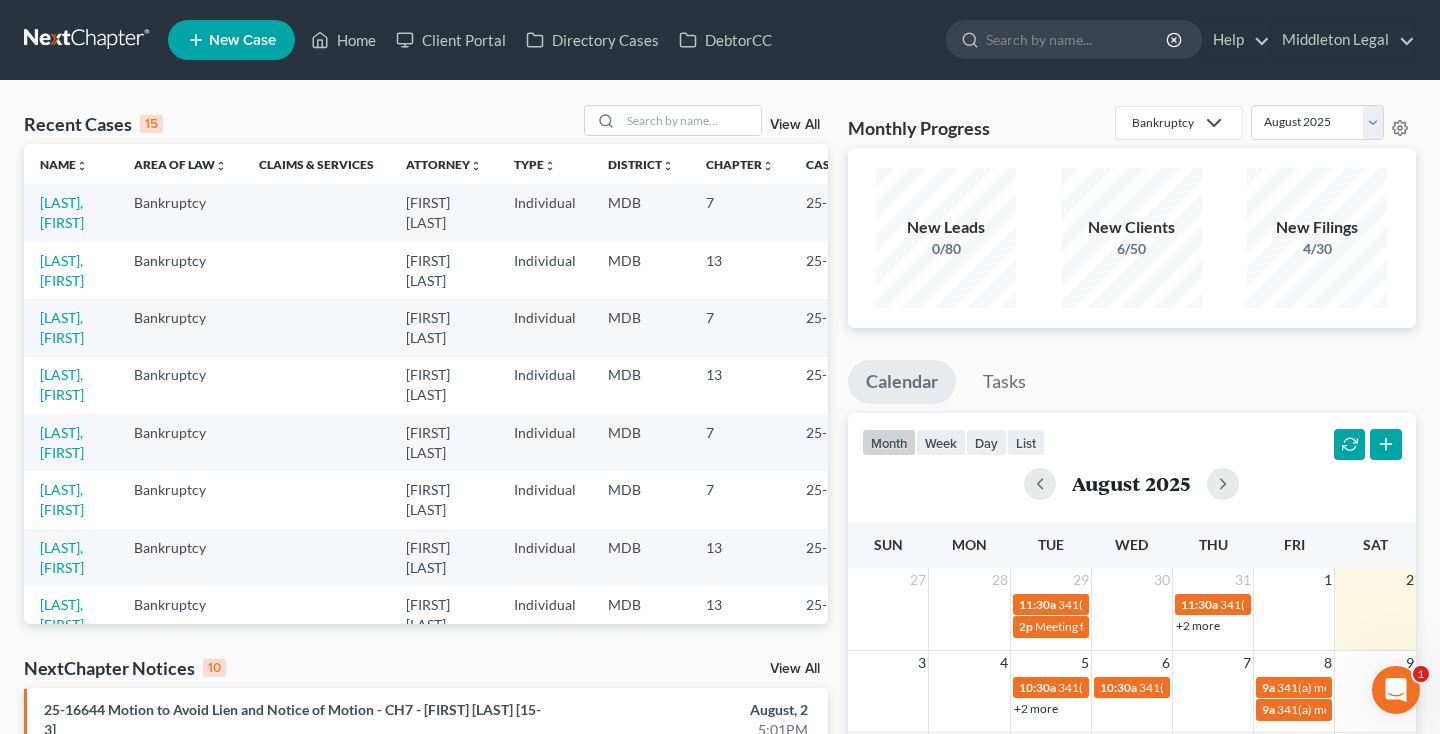 scroll, scrollTop: 0, scrollLeft: 0, axis: both 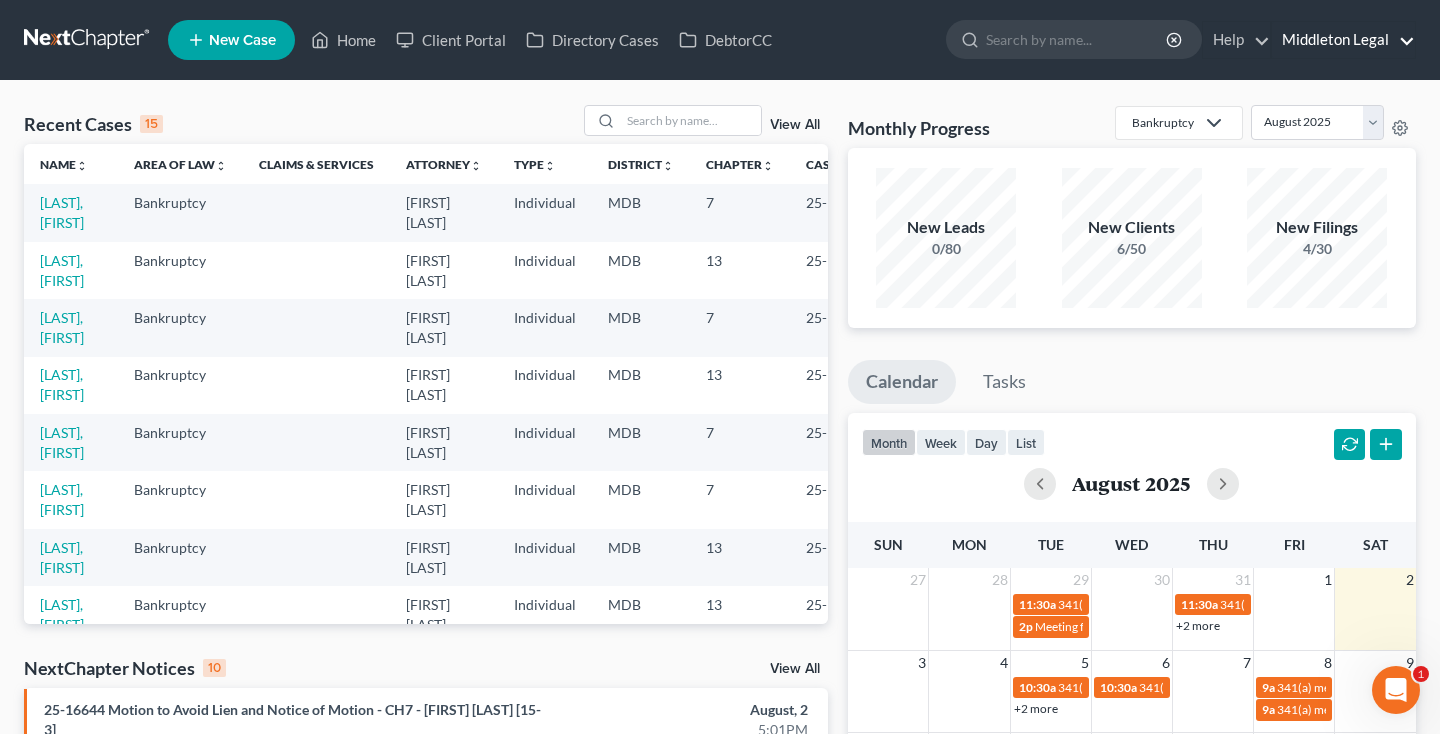 click on "Middleton Legal" at bounding box center [1343, 40] 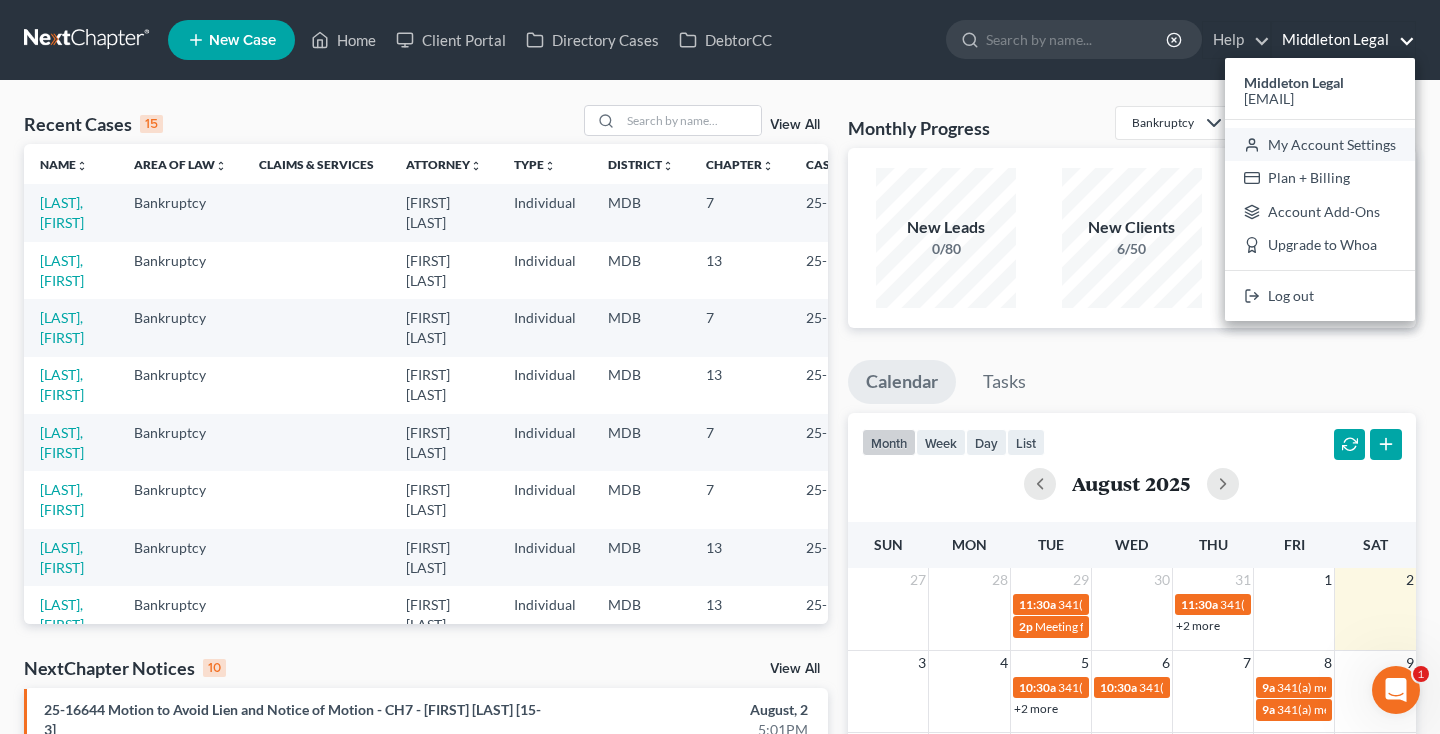 click on "My Account Settings" at bounding box center (1320, 145) 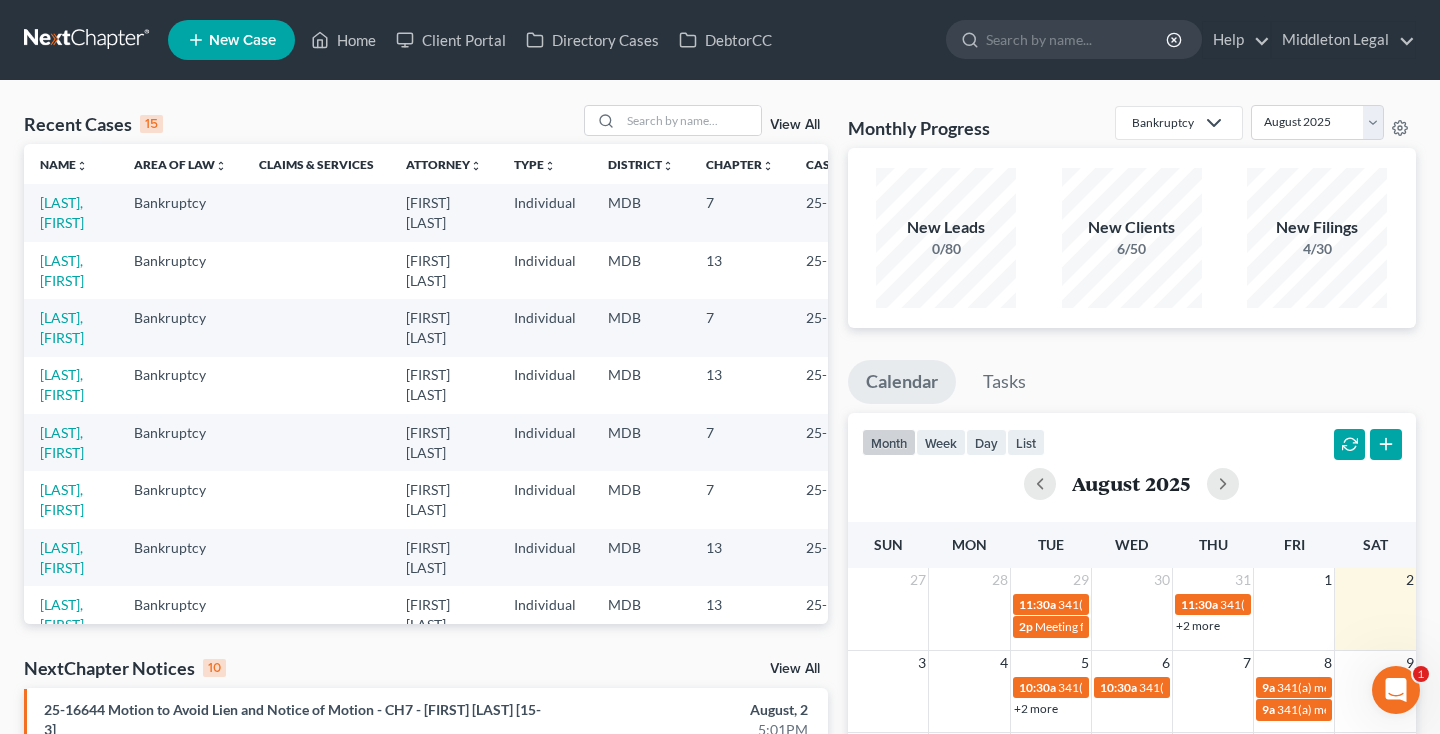 select on "38" 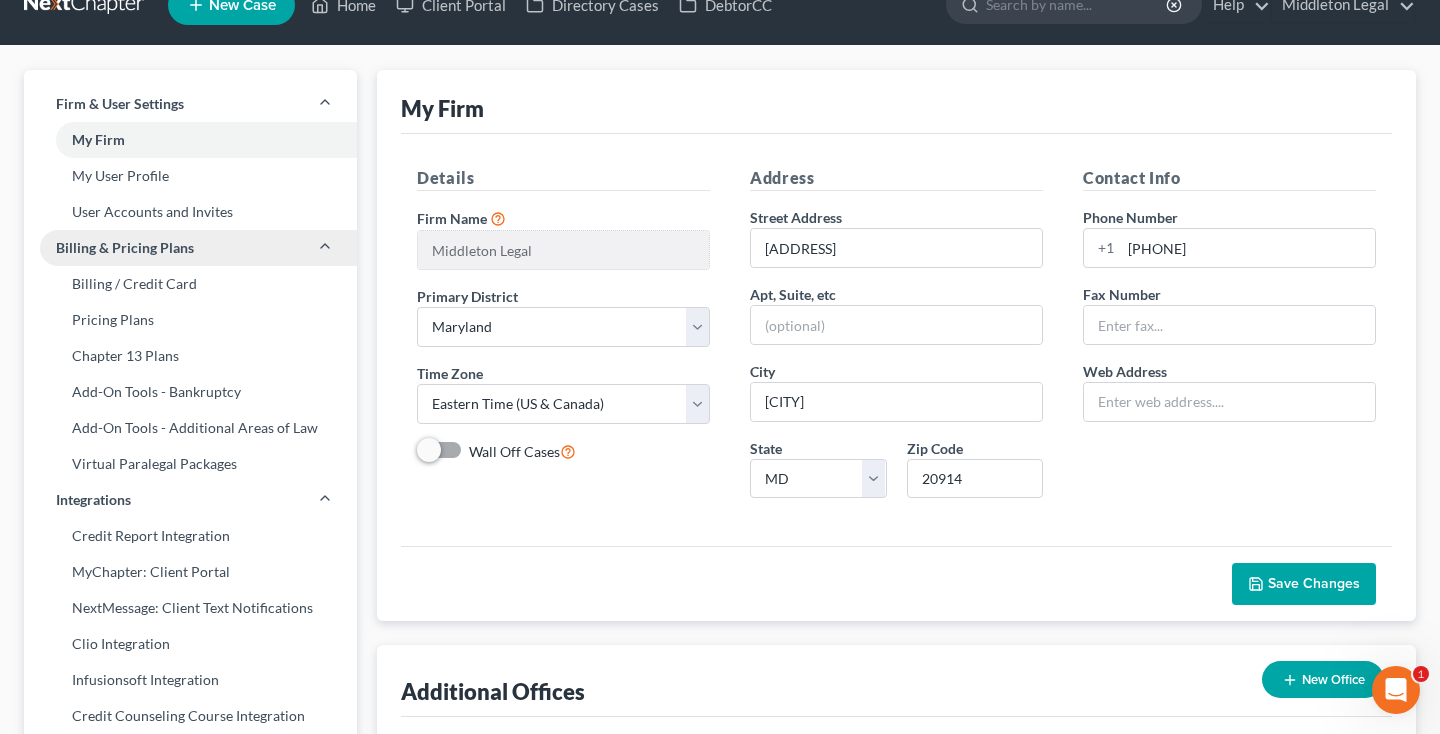 scroll, scrollTop: 36, scrollLeft: 0, axis: vertical 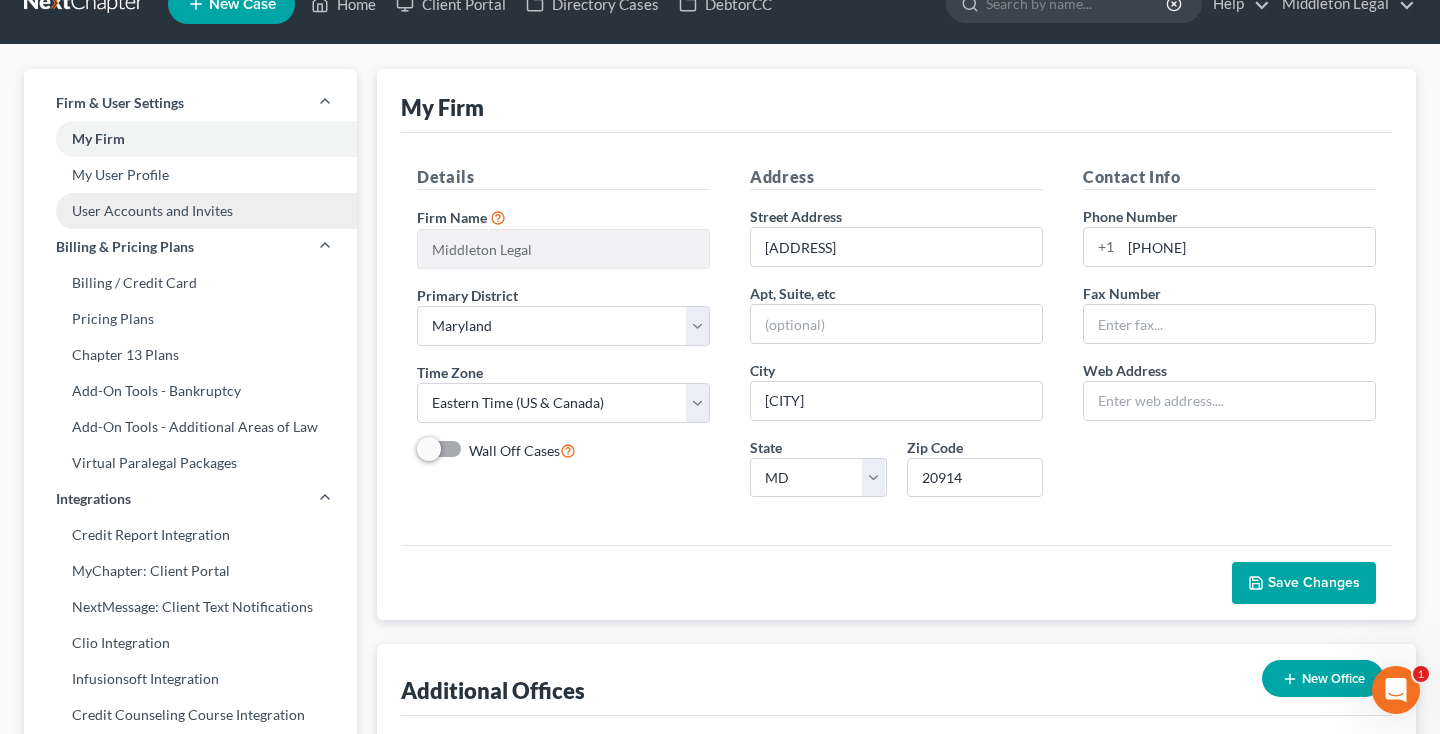click on "User Accounts and Invites" at bounding box center [190, 211] 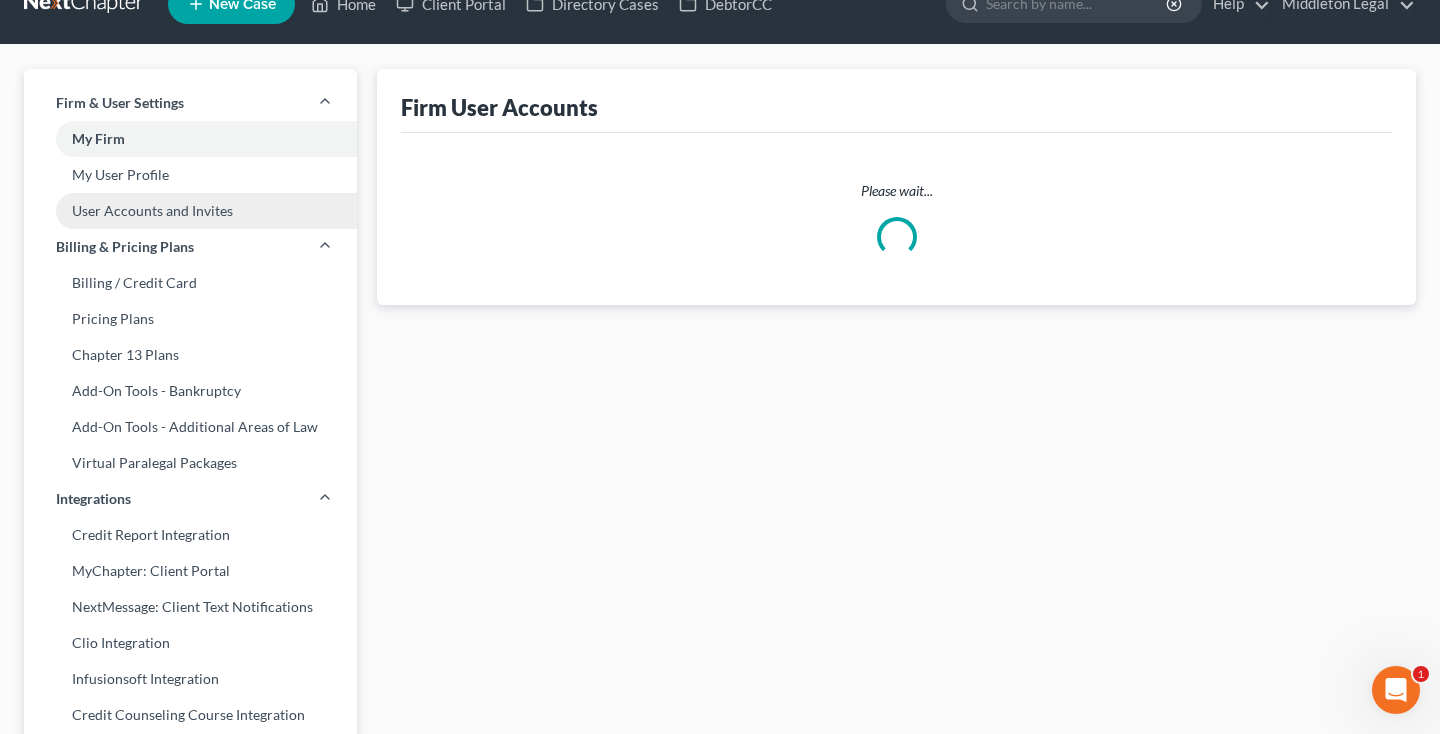 scroll, scrollTop: 0, scrollLeft: 0, axis: both 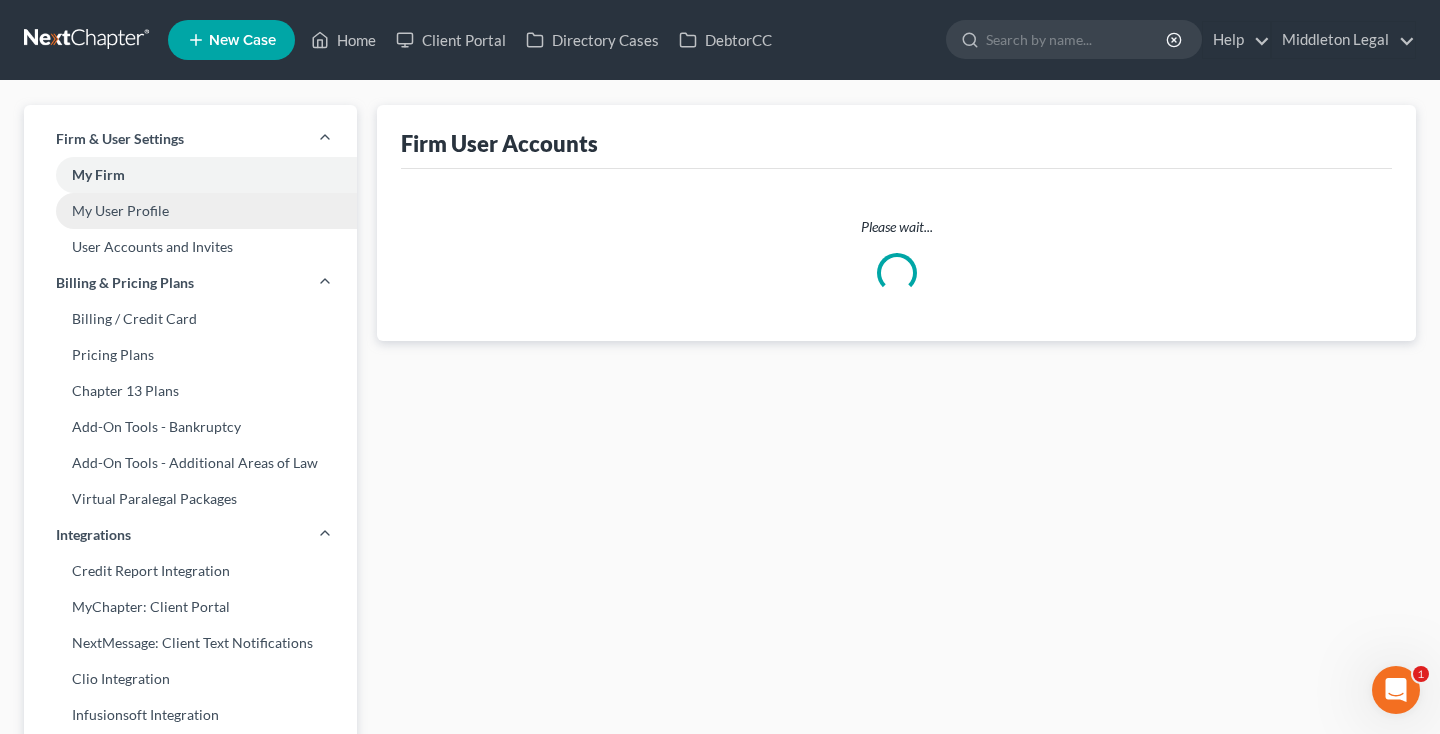 select on "0" 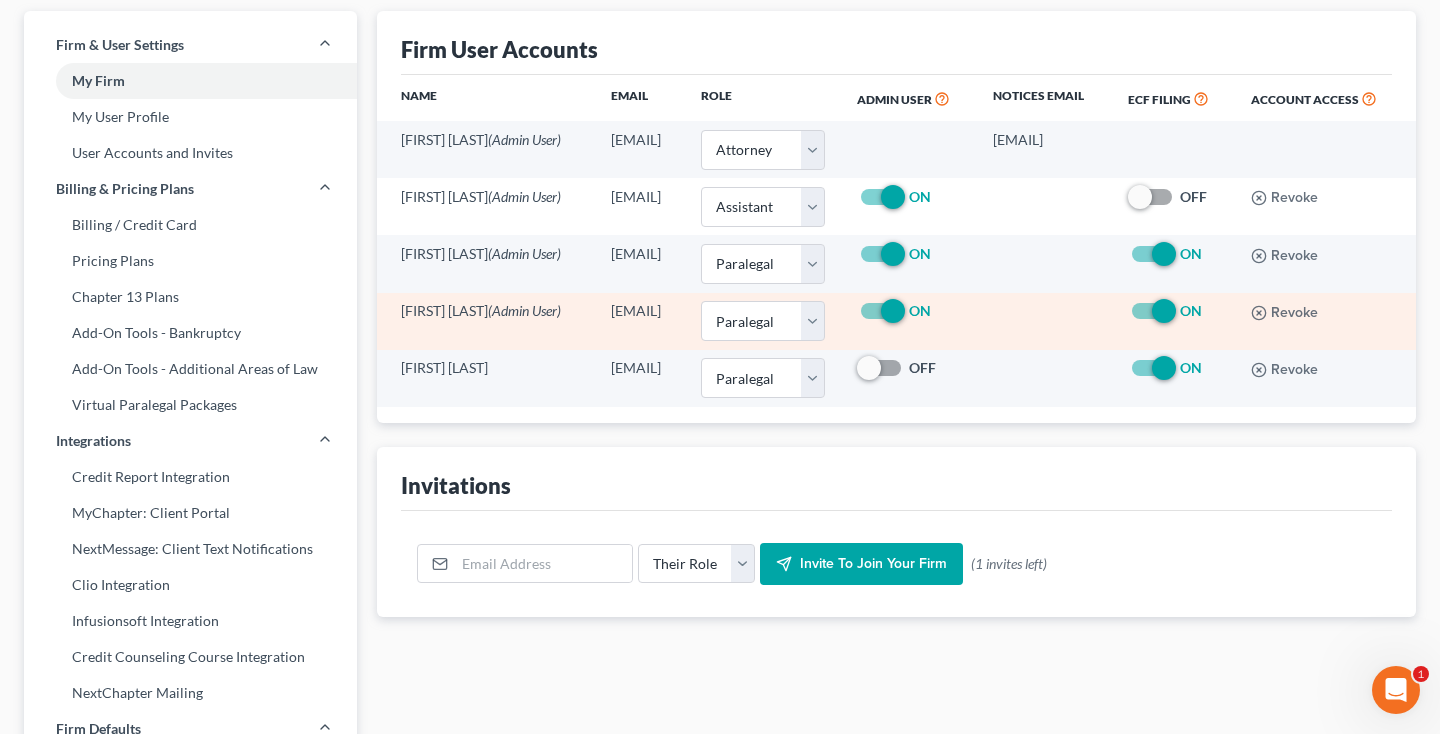 scroll, scrollTop: 163, scrollLeft: 0, axis: vertical 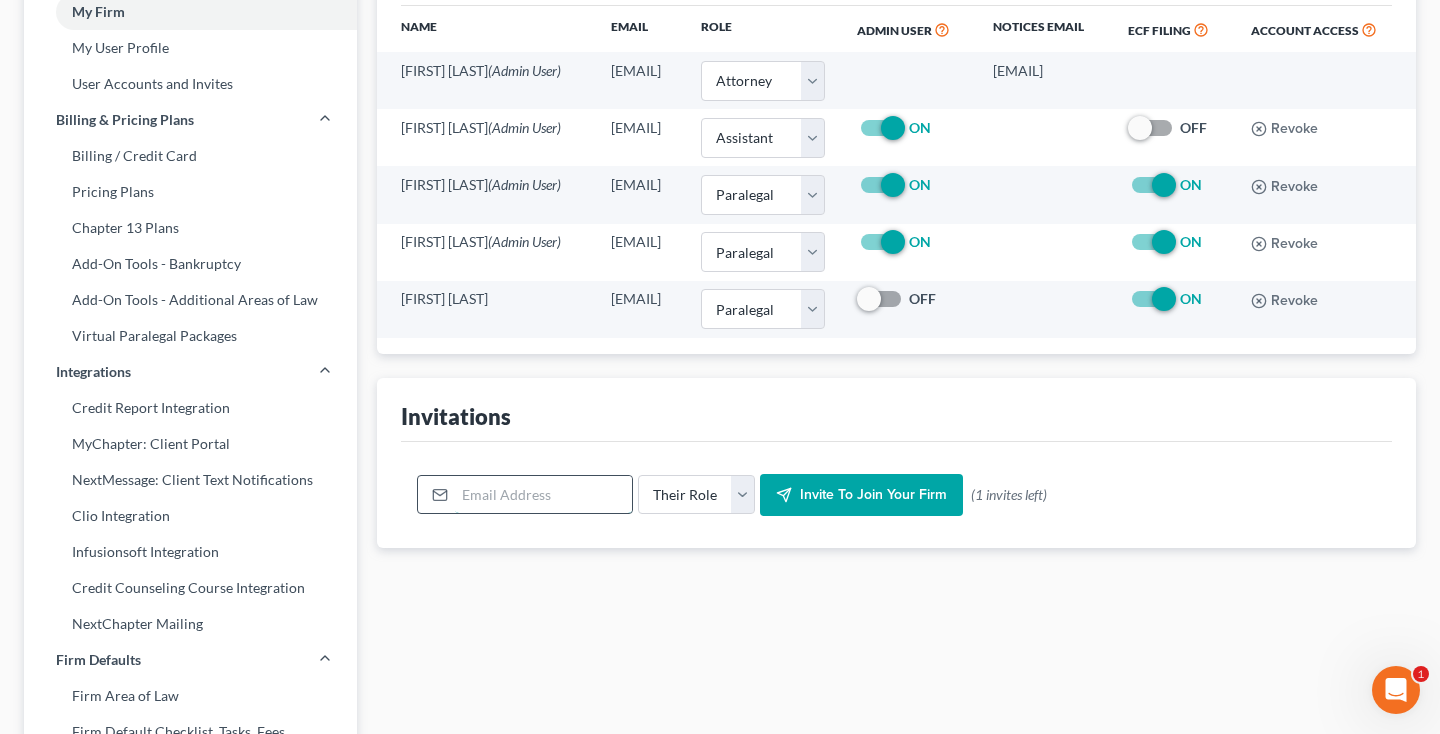 click at bounding box center [543, 495] 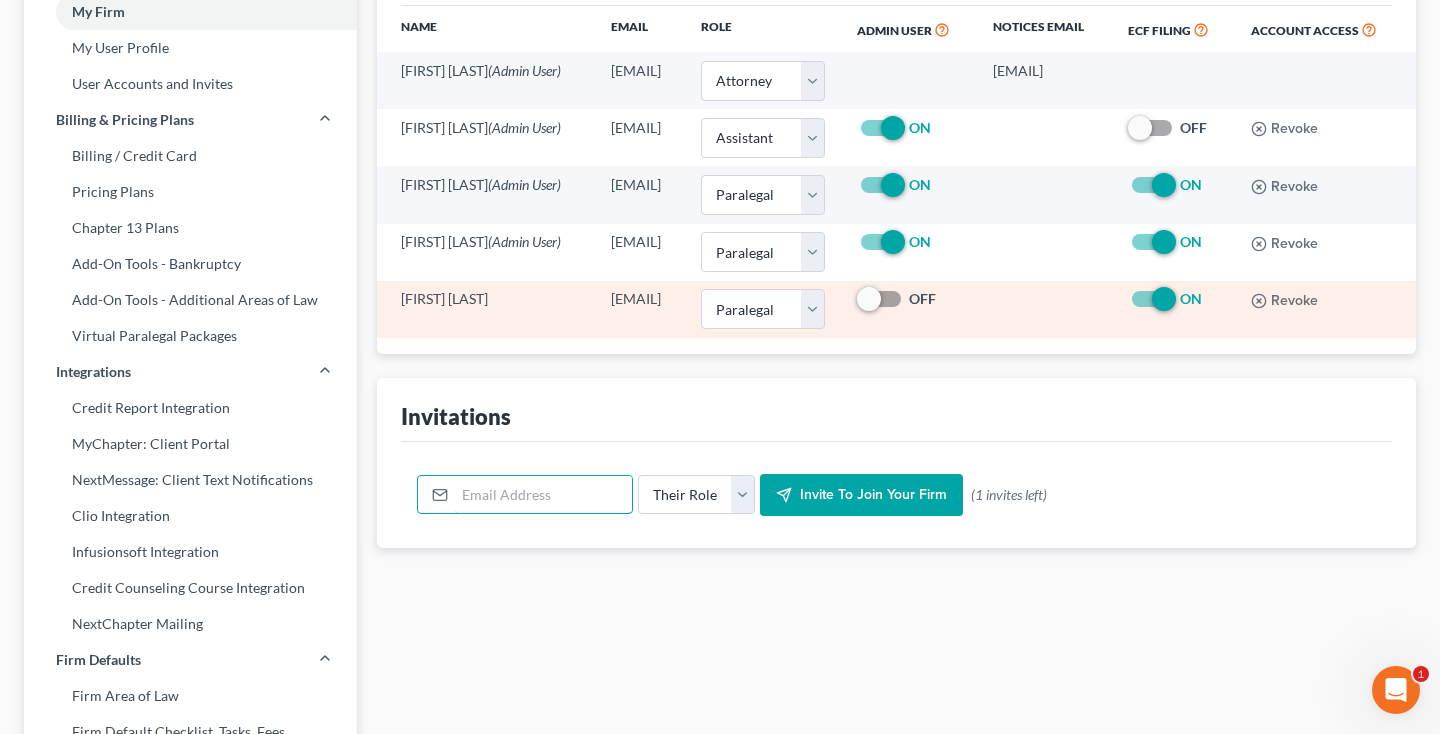 paste on "[EMAIL]" 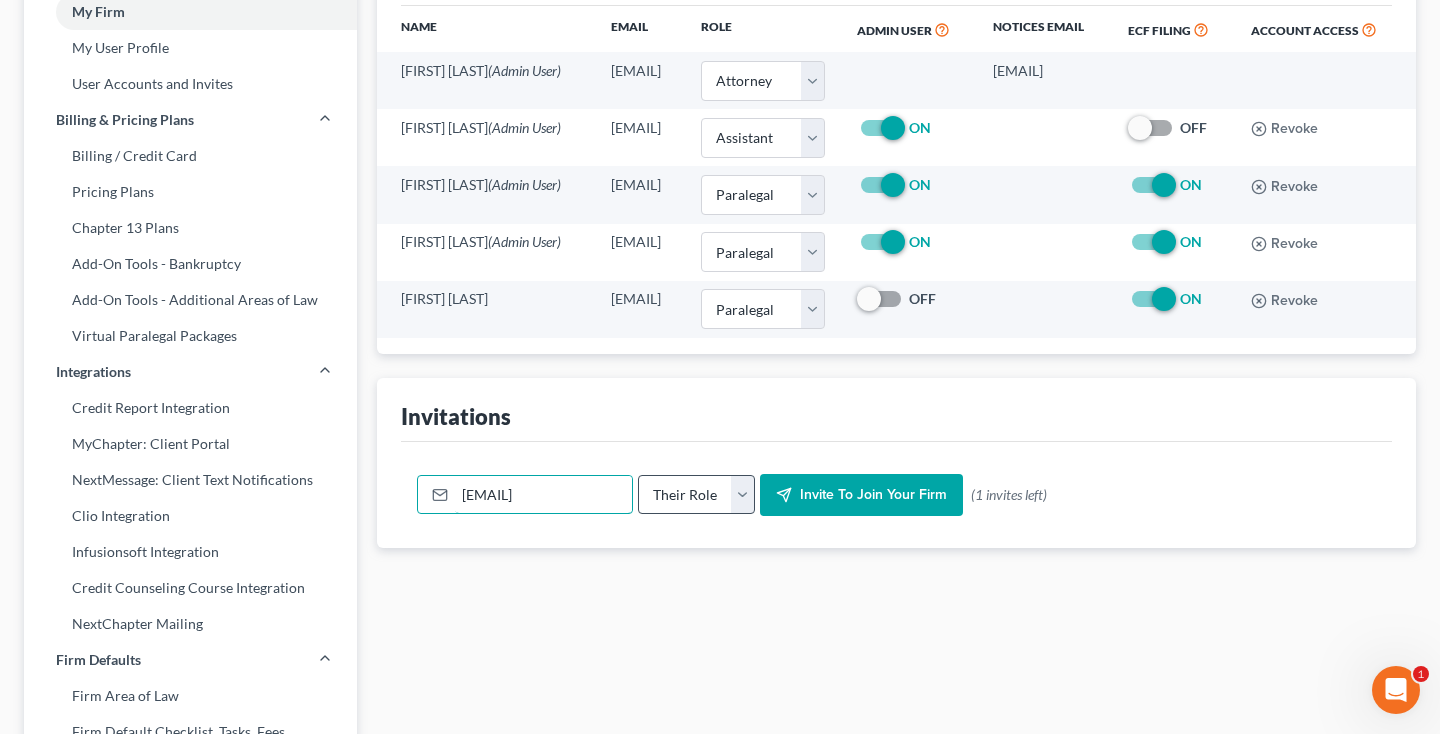 type on "[EMAIL]" 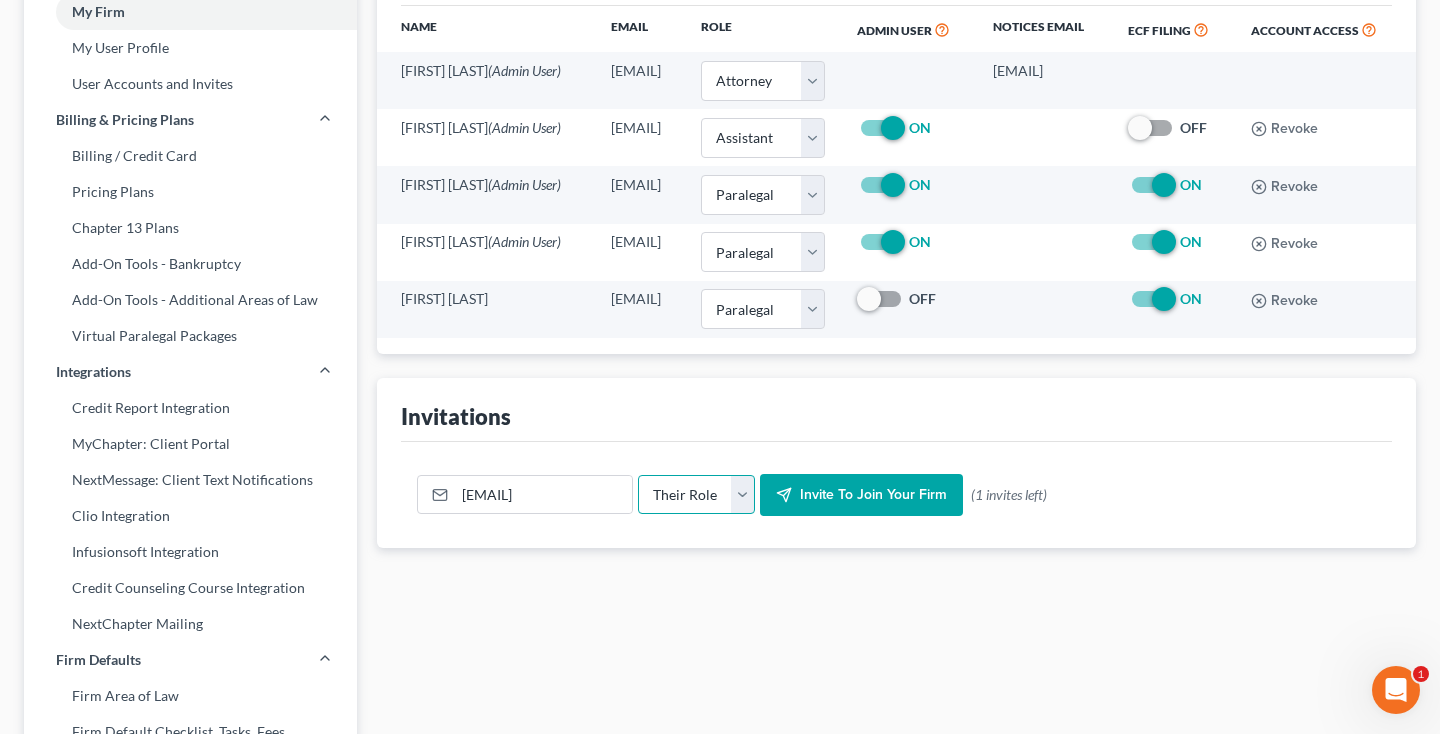 select on "paralegal" 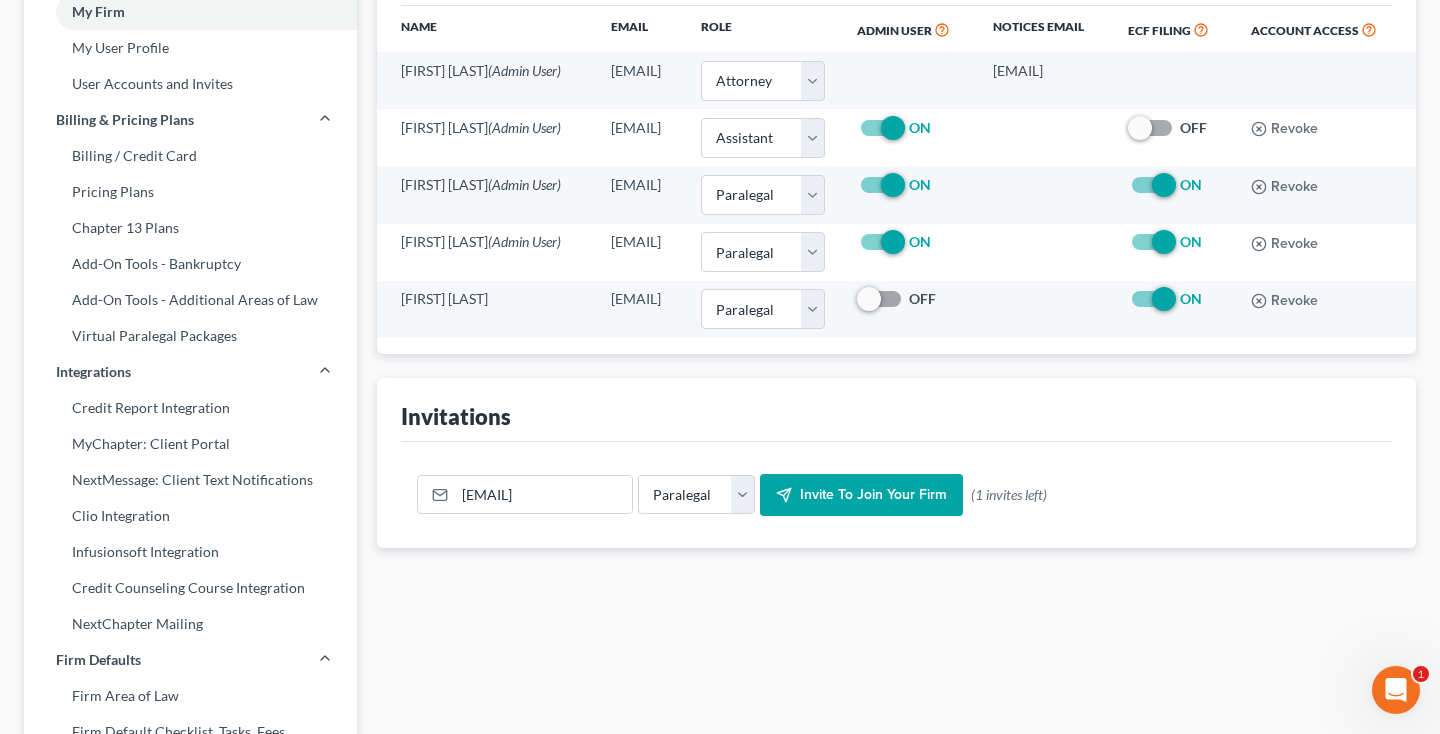 click on "Invite to join your firm" at bounding box center [873, 494] 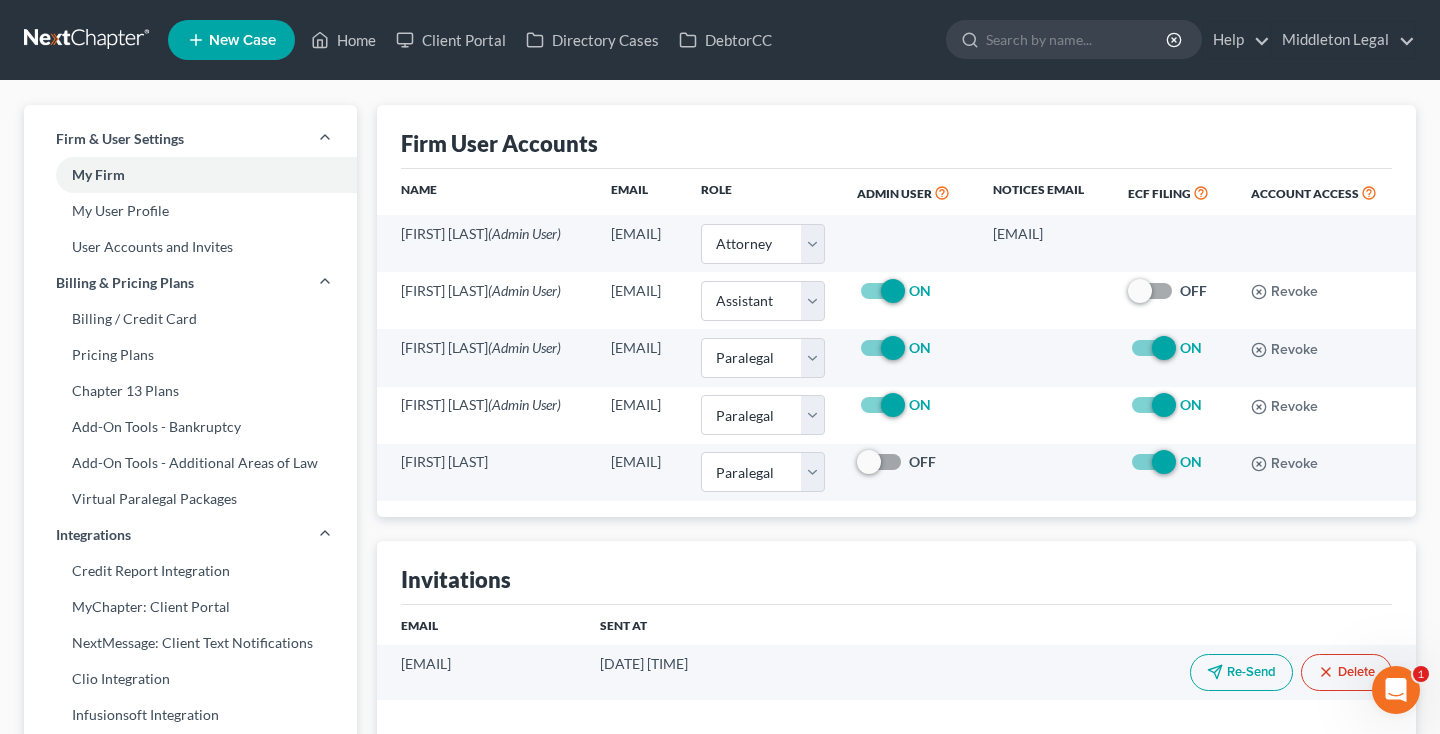 scroll, scrollTop: 0, scrollLeft: 0, axis: both 